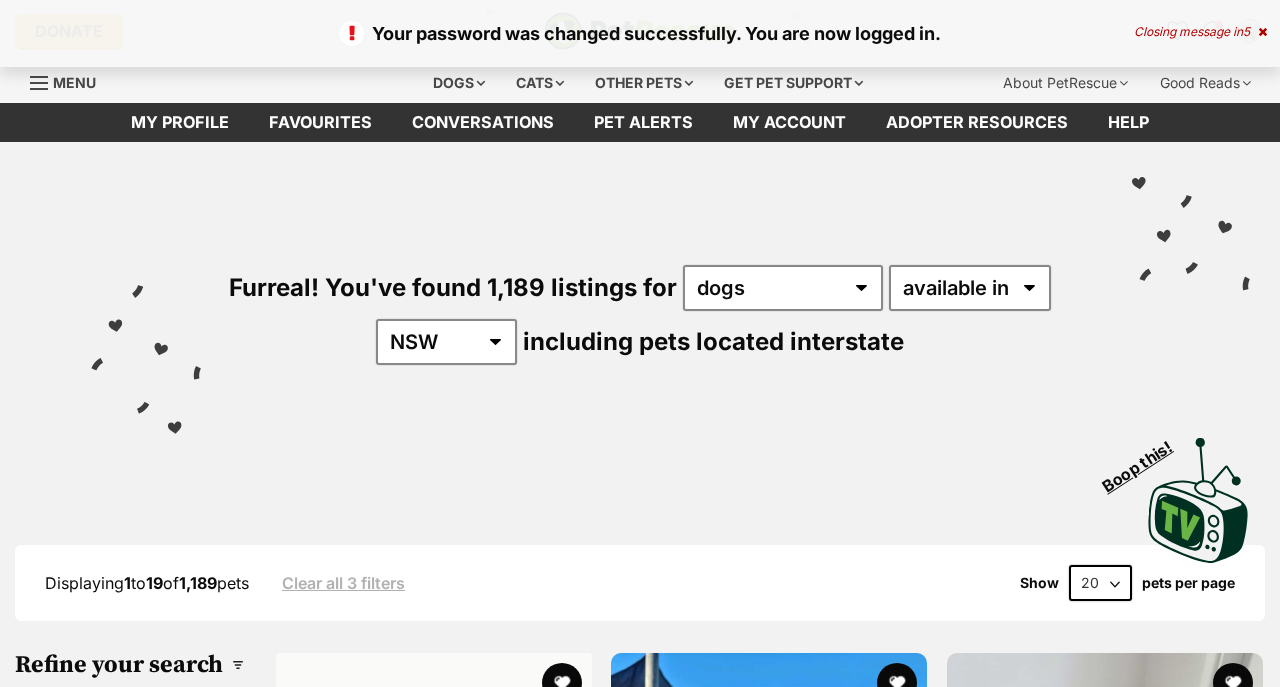 scroll, scrollTop: 0, scrollLeft: 0, axis: both 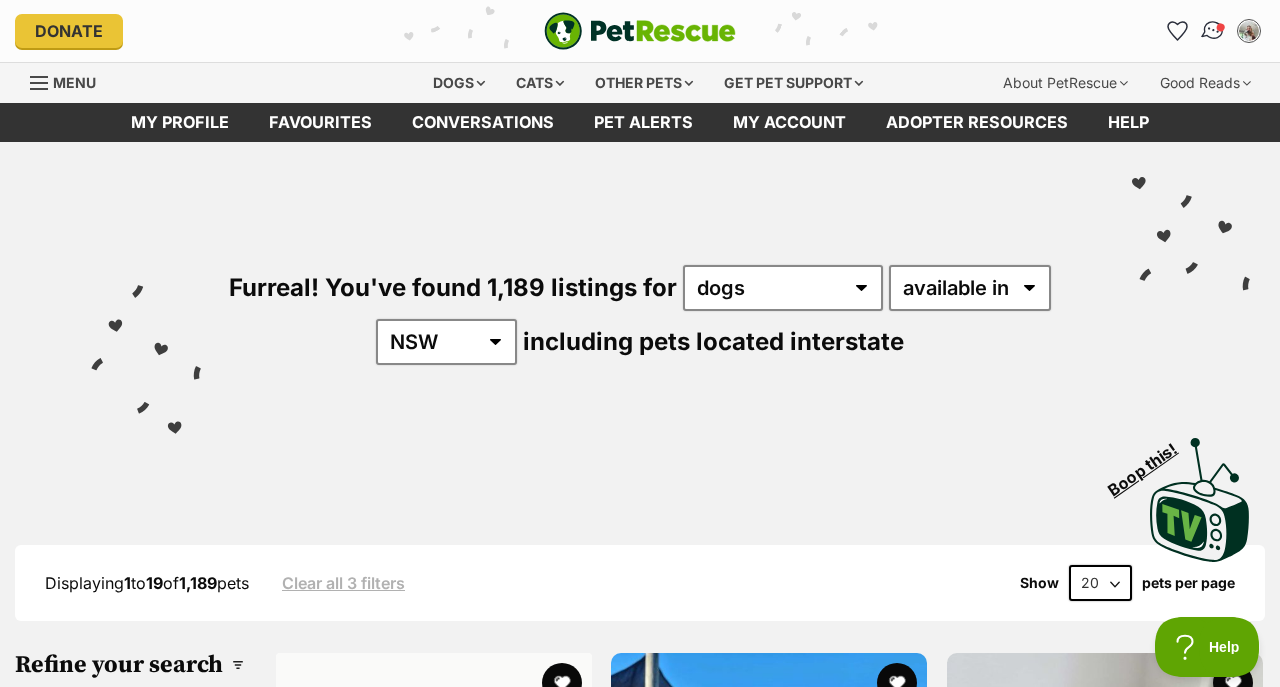 click at bounding box center [1213, 31] 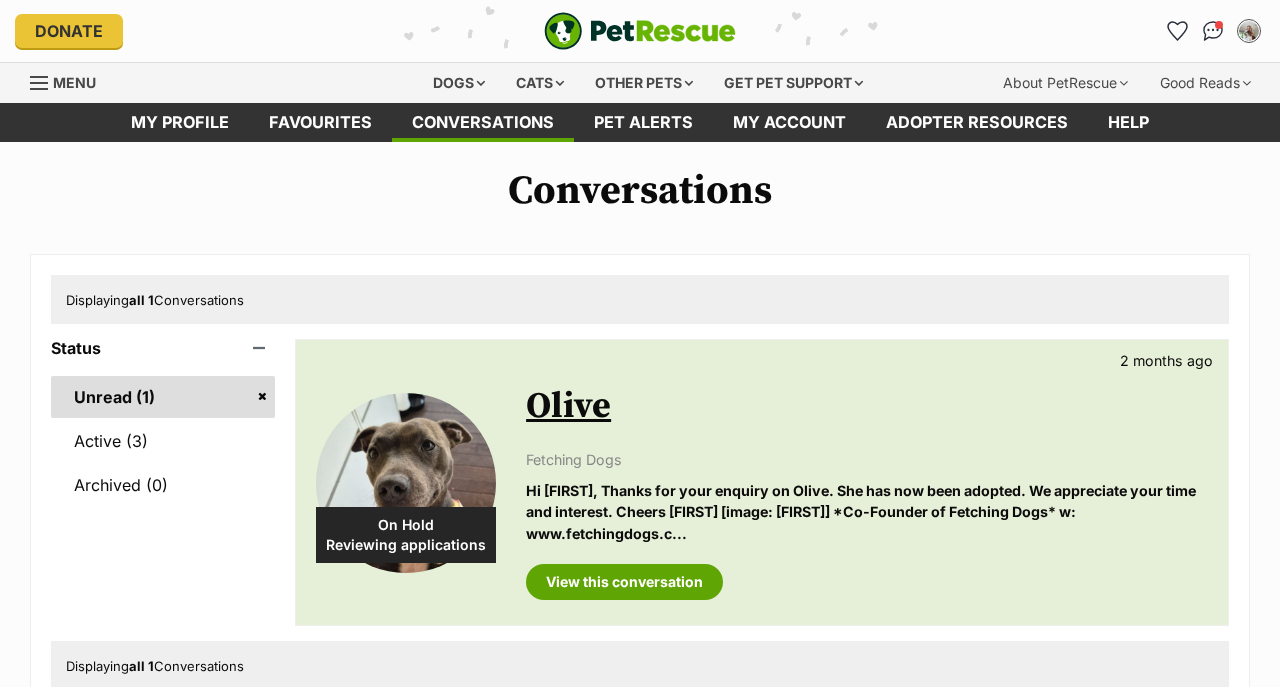 scroll, scrollTop: 0, scrollLeft: 0, axis: both 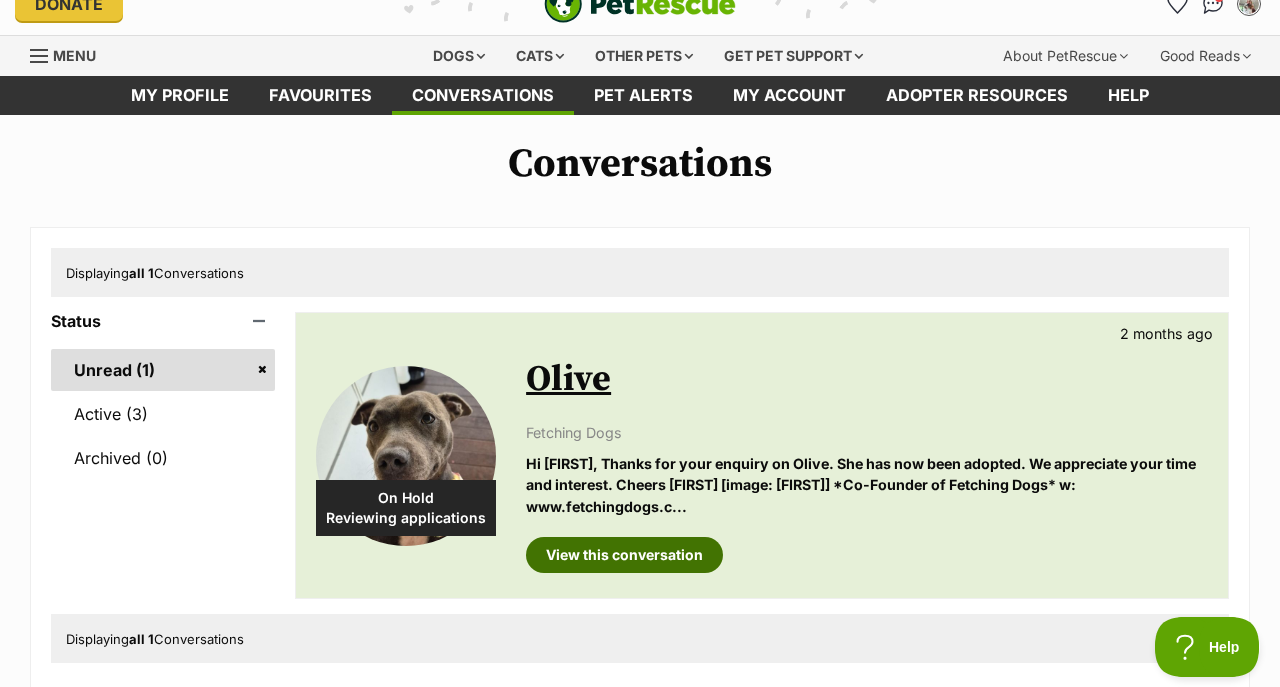 click on "View this conversation" at bounding box center (624, 555) 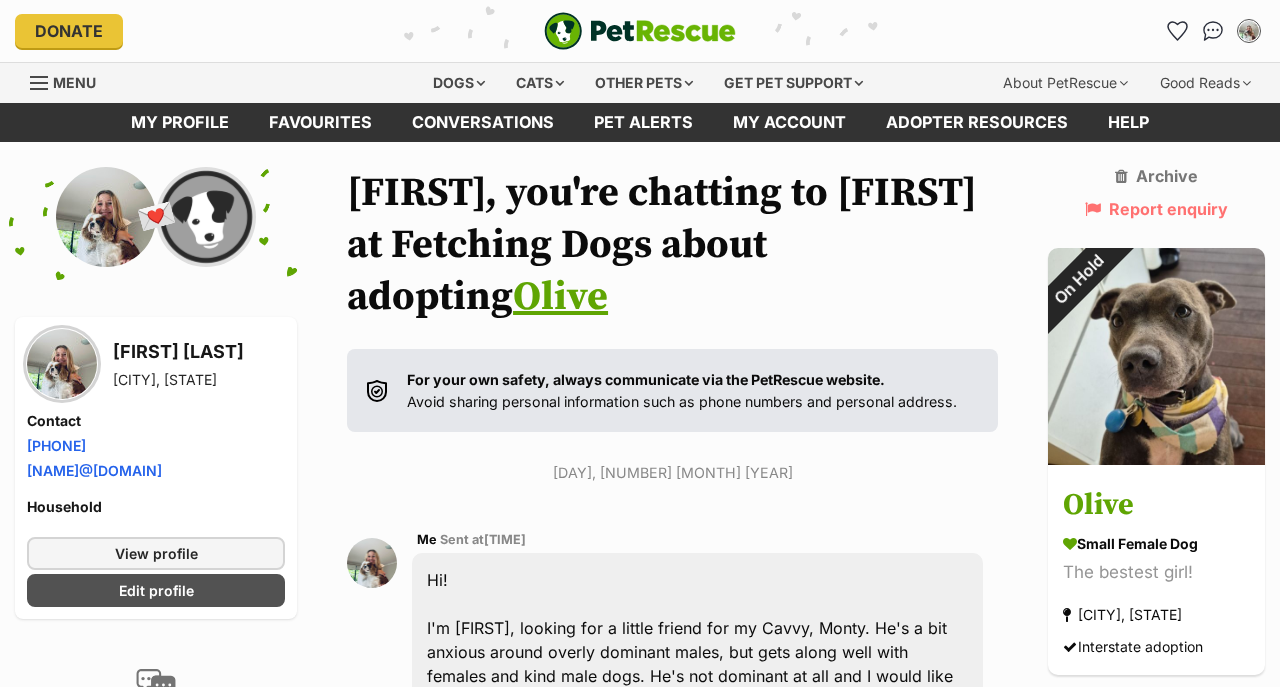 scroll, scrollTop: 0, scrollLeft: 0, axis: both 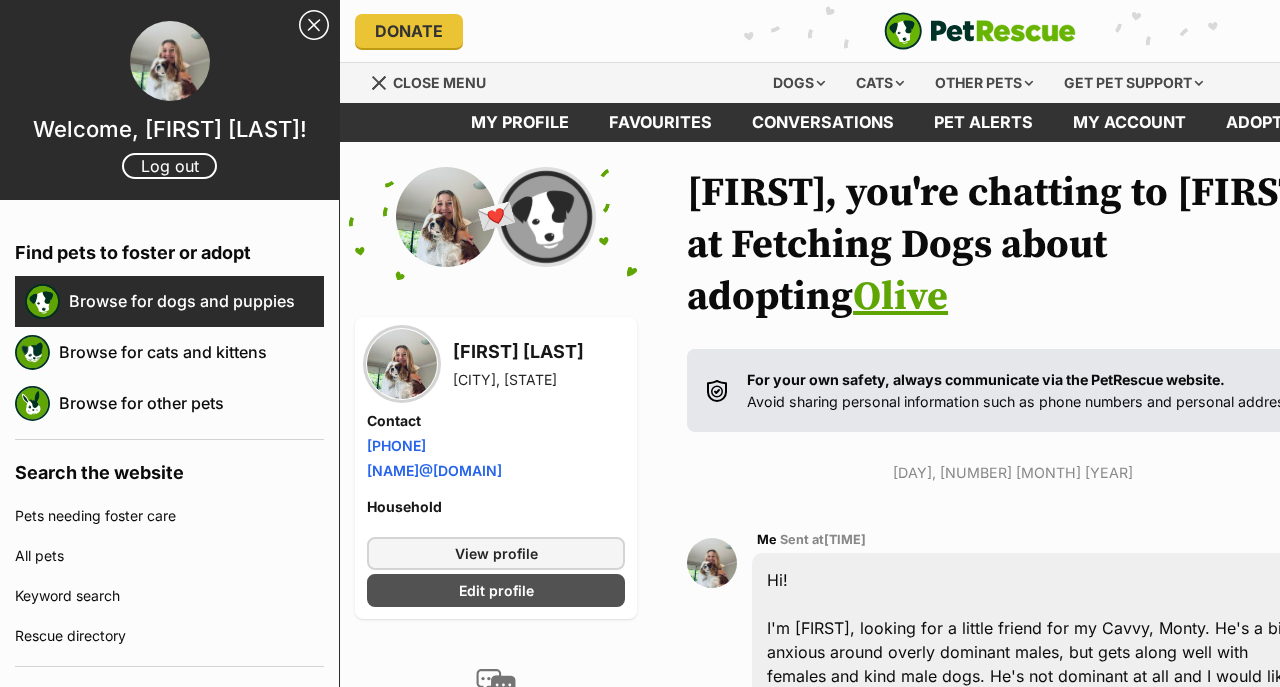 click on "Browse for dogs and puppies" at bounding box center (196, 301) 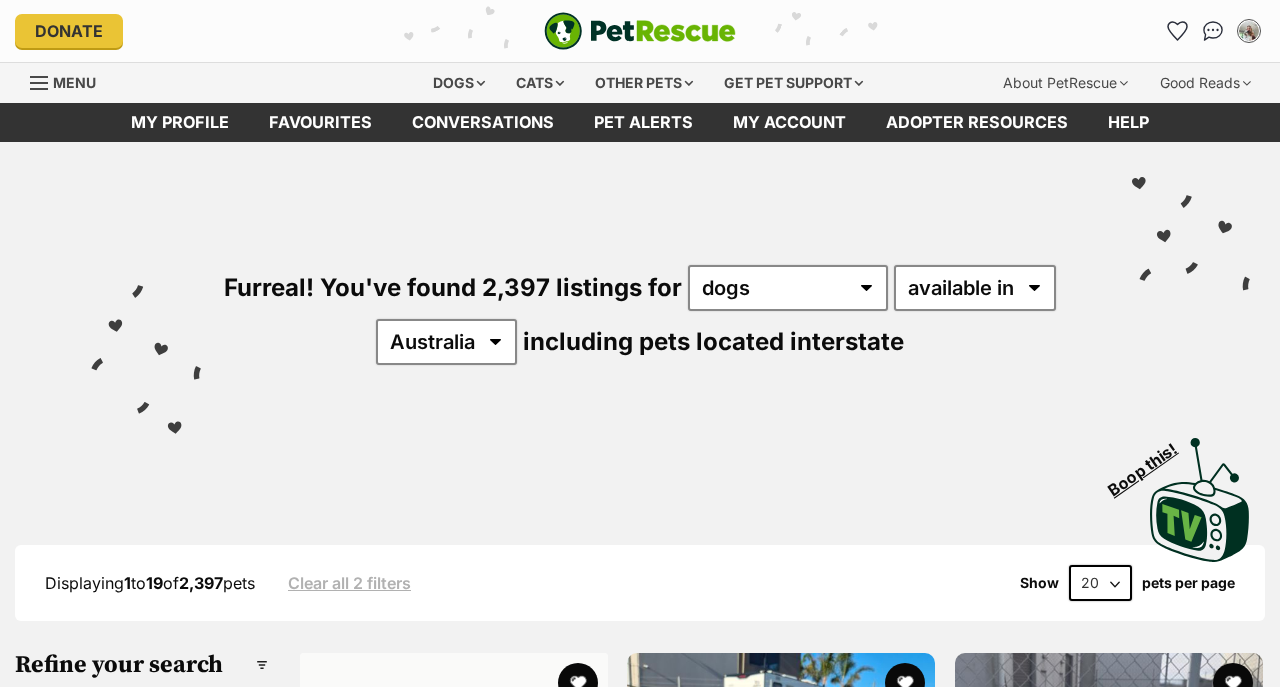 scroll, scrollTop: 0, scrollLeft: 0, axis: both 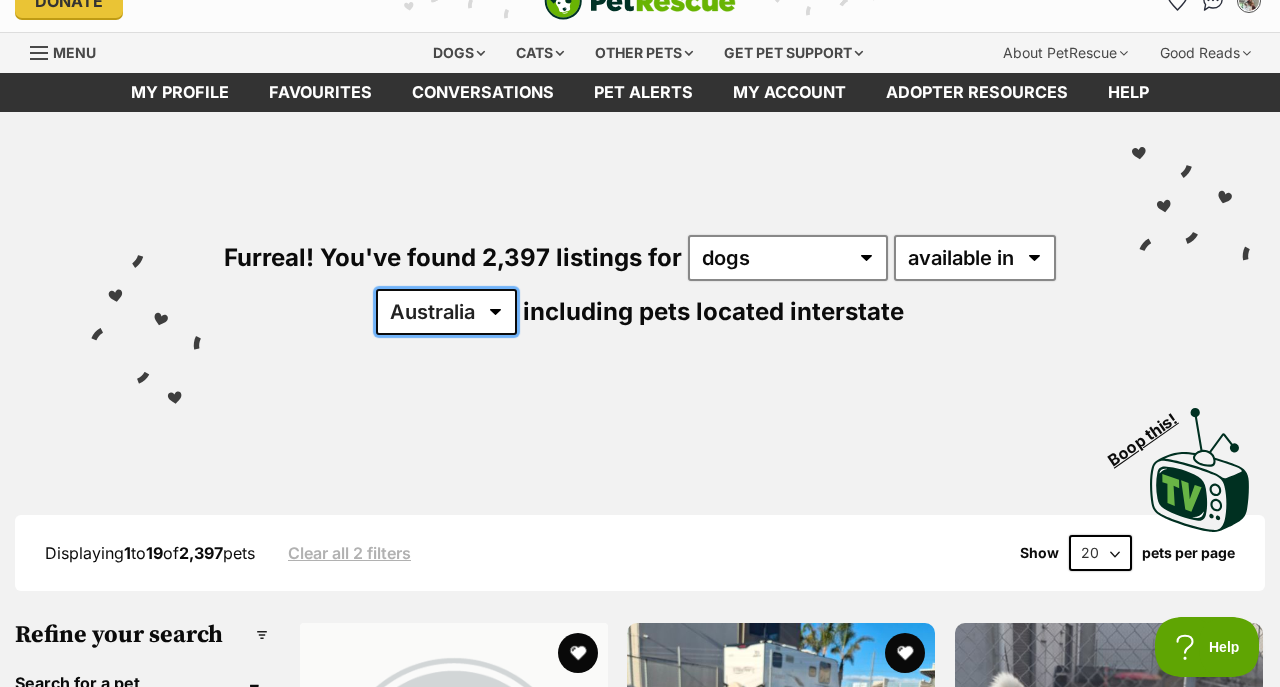 click on "Australia
ACT
NSW
NT
QLD
SA
TAS
VIC
WA" at bounding box center [446, 312] 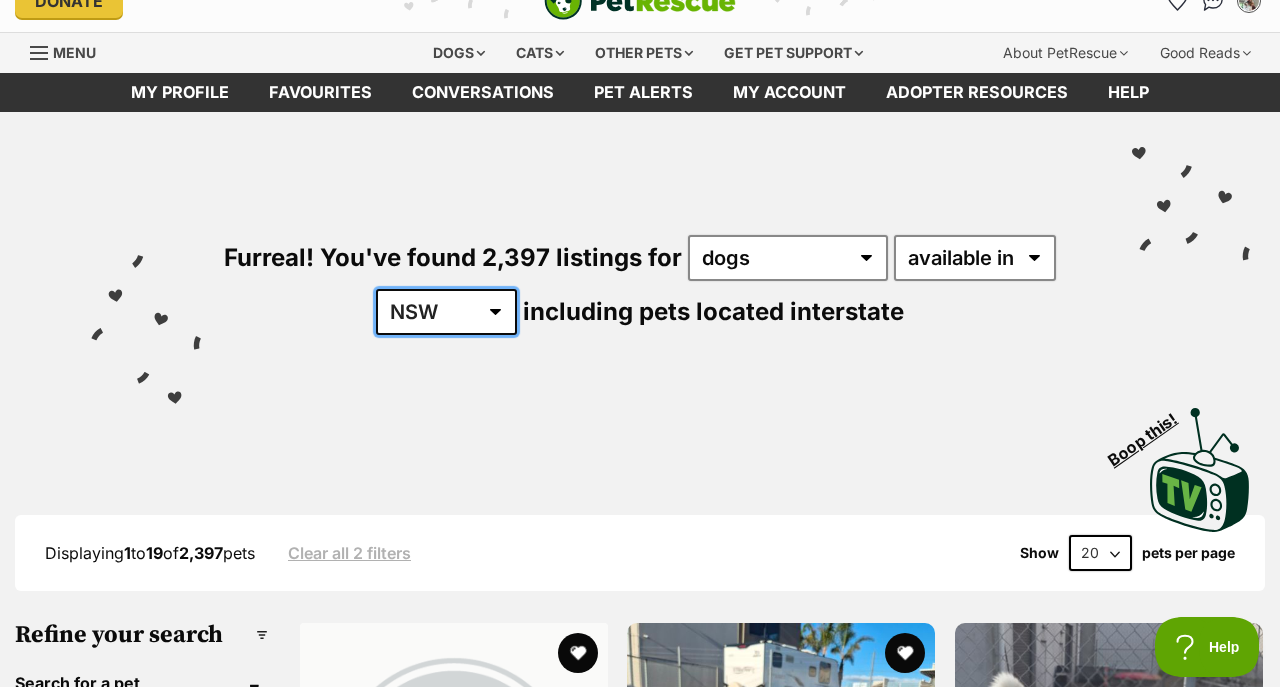 scroll, scrollTop: 0, scrollLeft: 0, axis: both 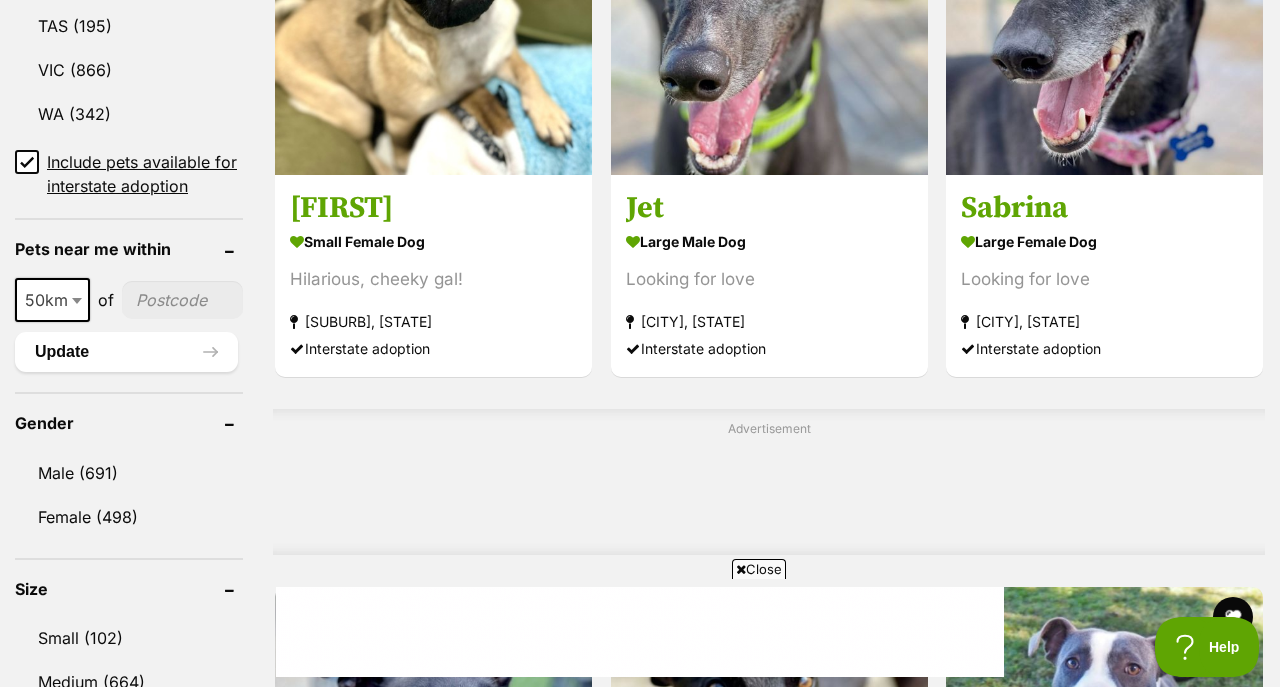 click 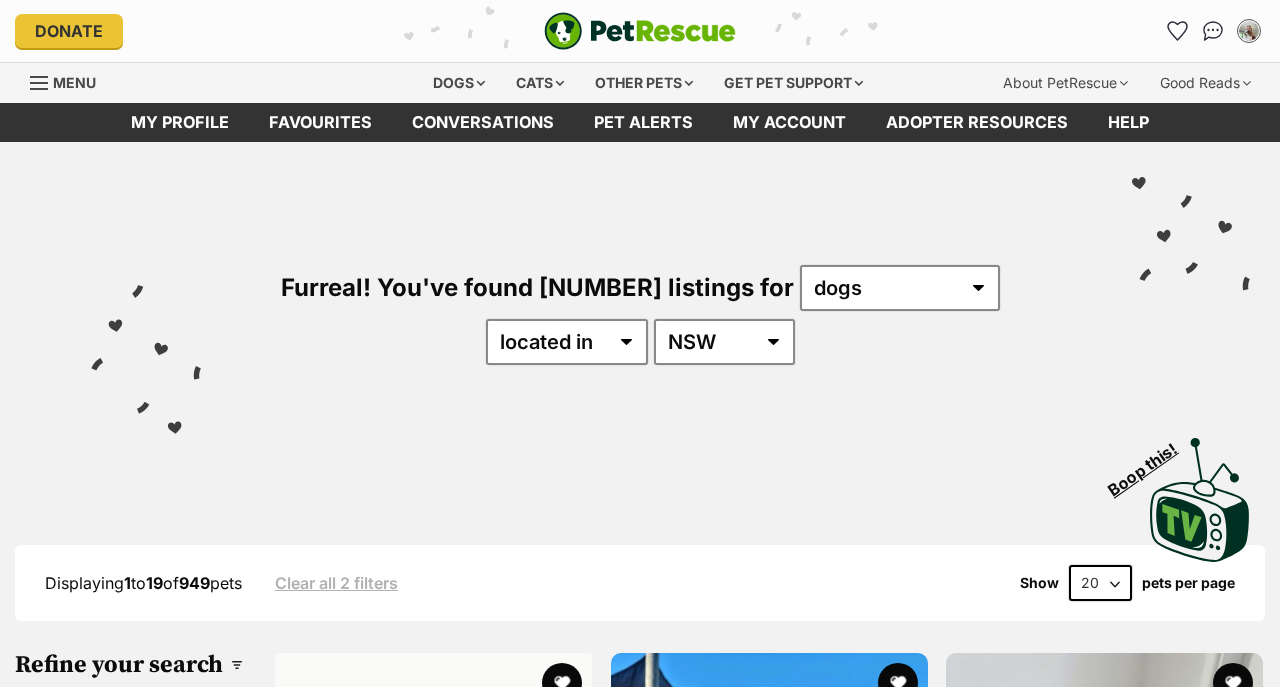 scroll, scrollTop: 0, scrollLeft: 0, axis: both 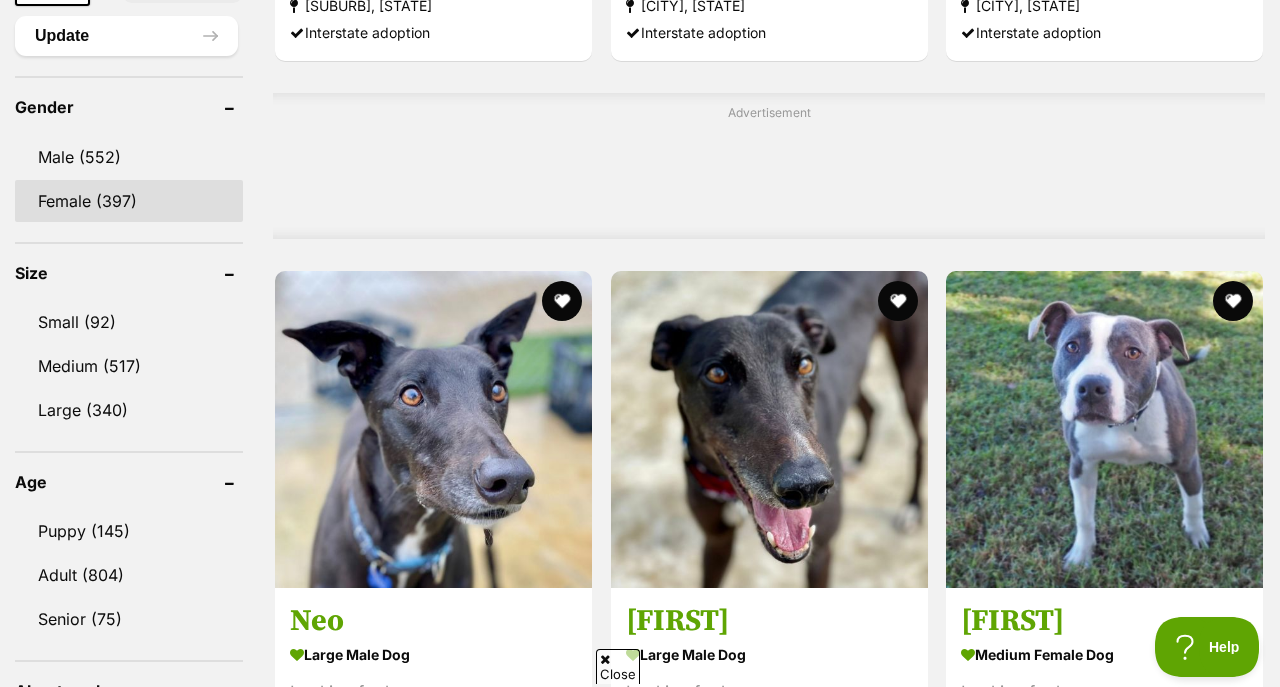click on "Female (397)" at bounding box center [129, 201] 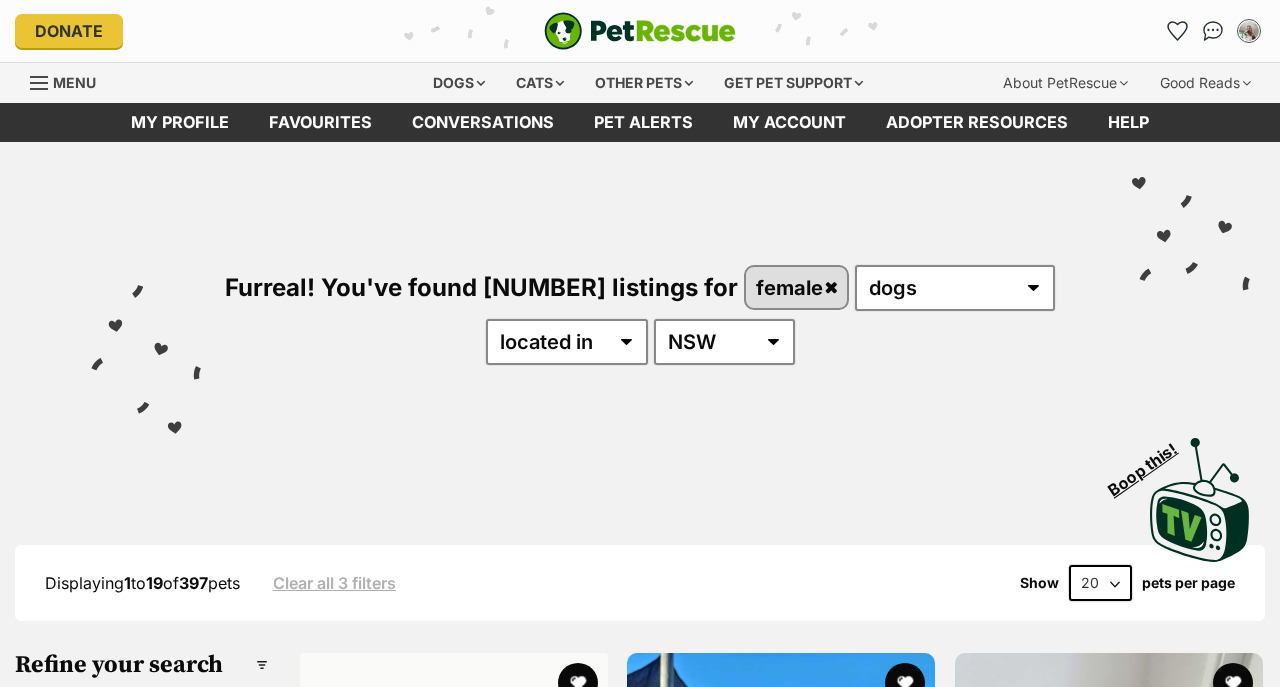 scroll, scrollTop: 0, scrollLeft: 0, axis: both 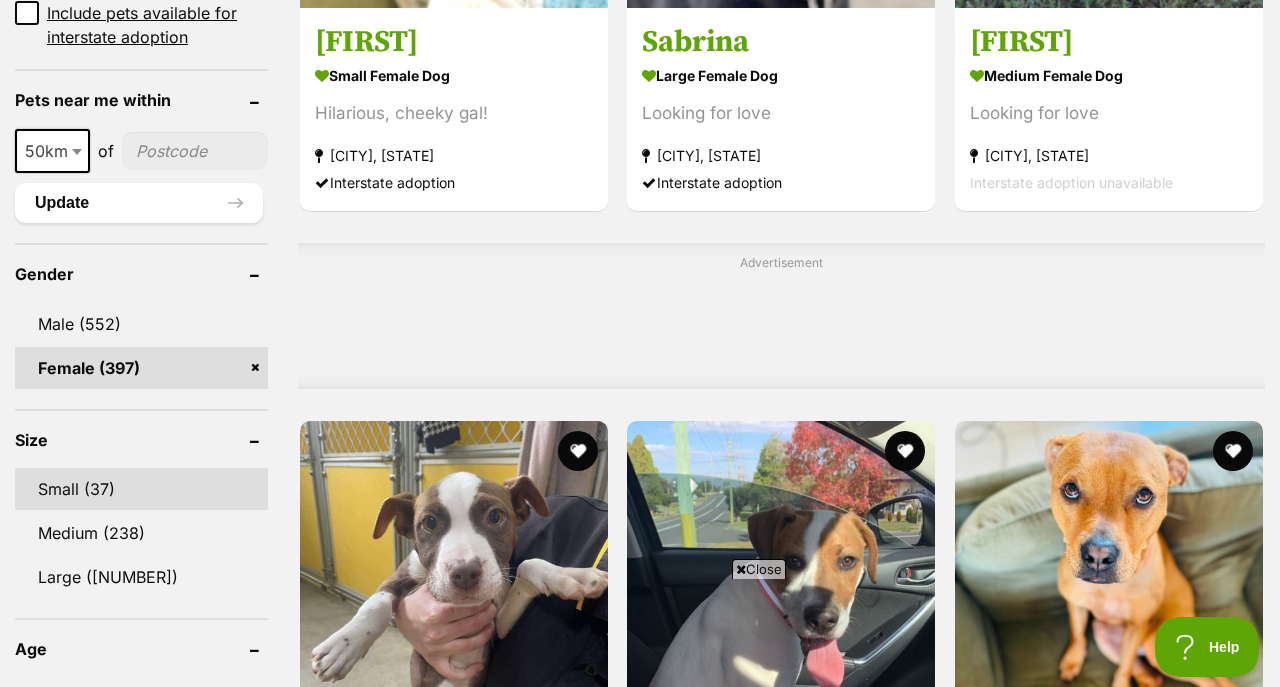 click on "Small (37)" at bounding box center [141, 489] 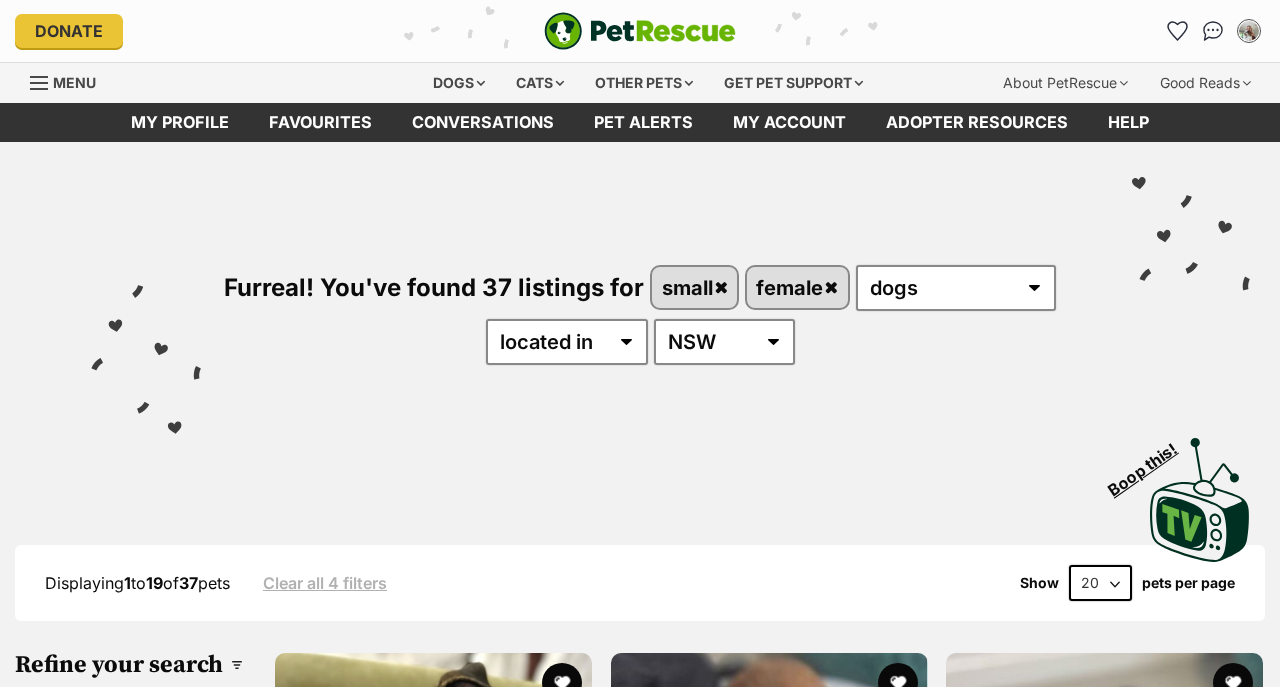 scroll, scrollTop: 520, scrollLeft: 0, axis: vertical 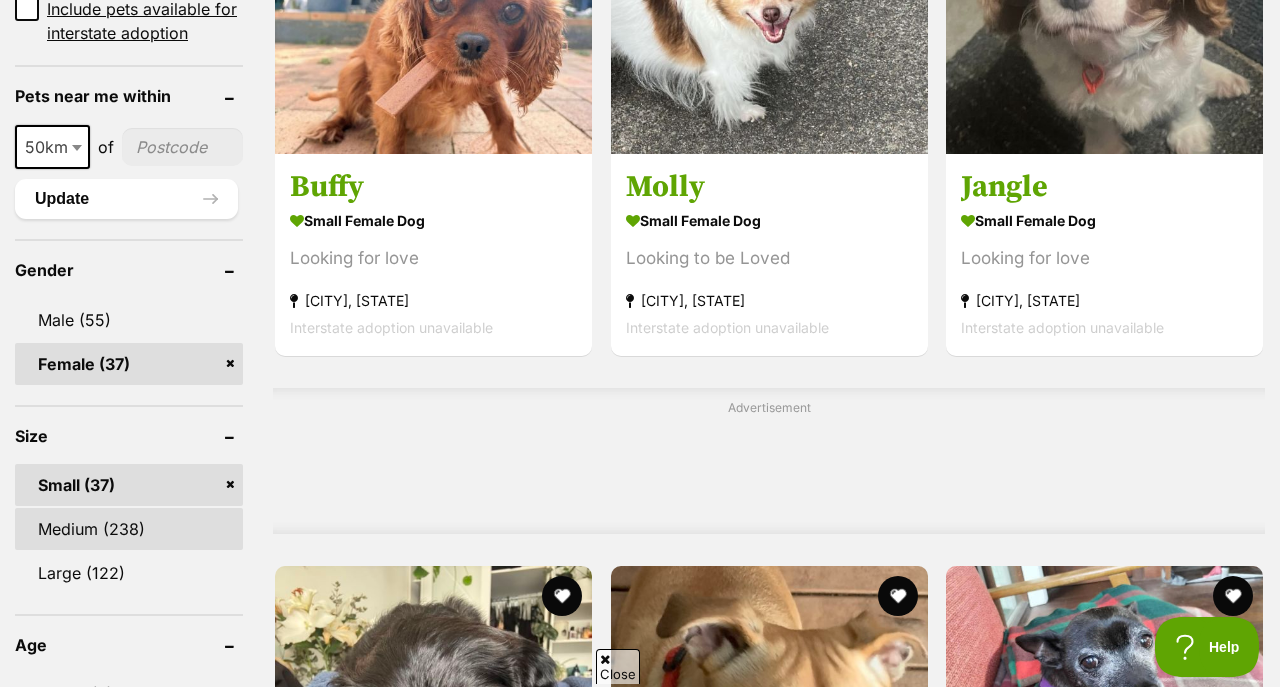 click on "Medium (238)" at bounding box center [129, 529] 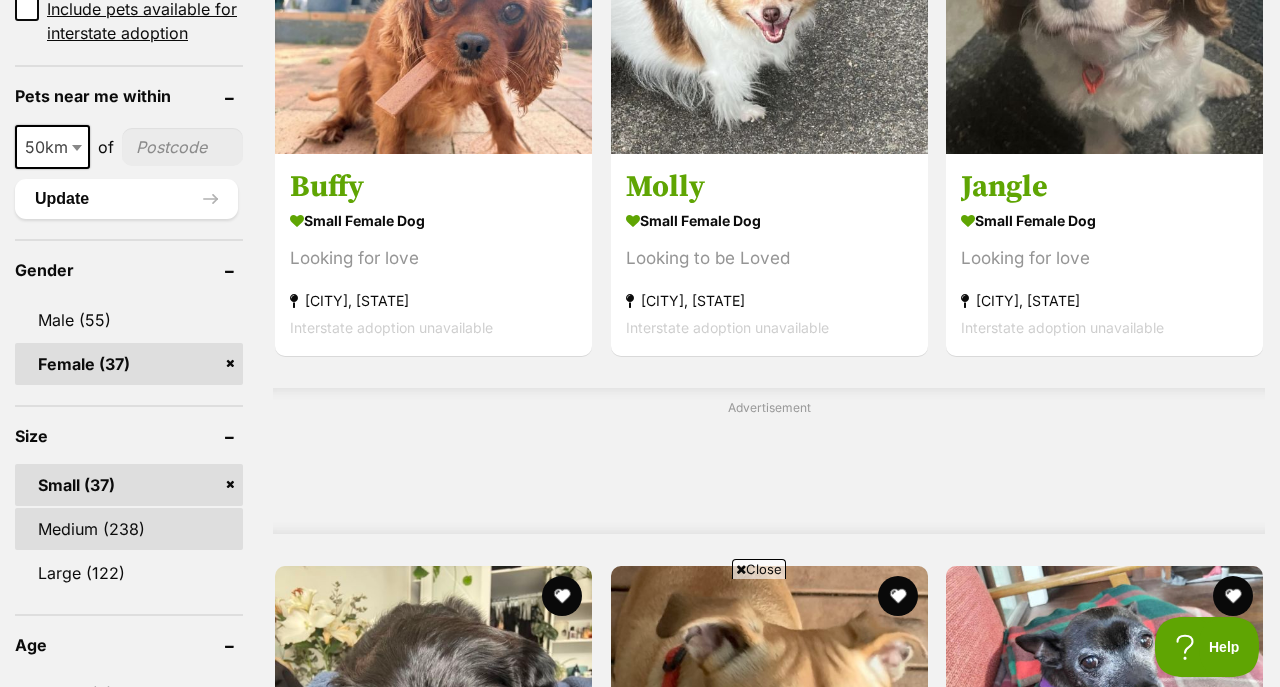 scroll, scrollTop: 0, scrollLeft: 0, axis: both 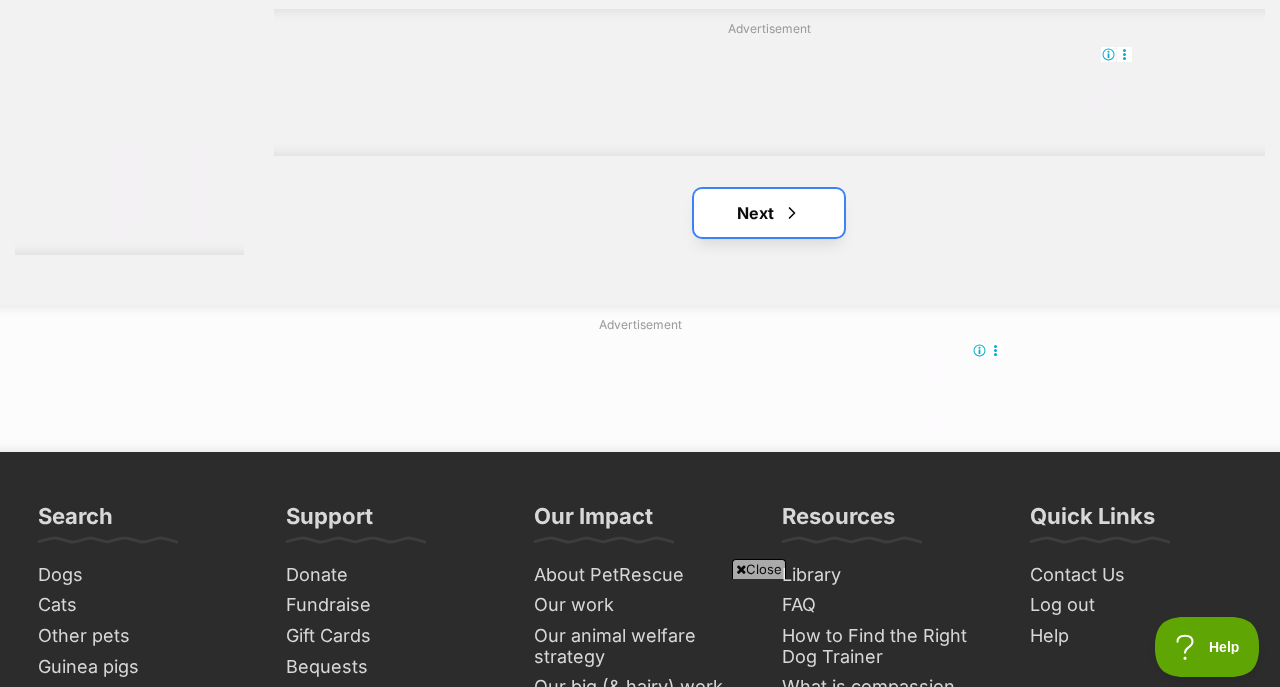 click at bounding box center (792, 213) 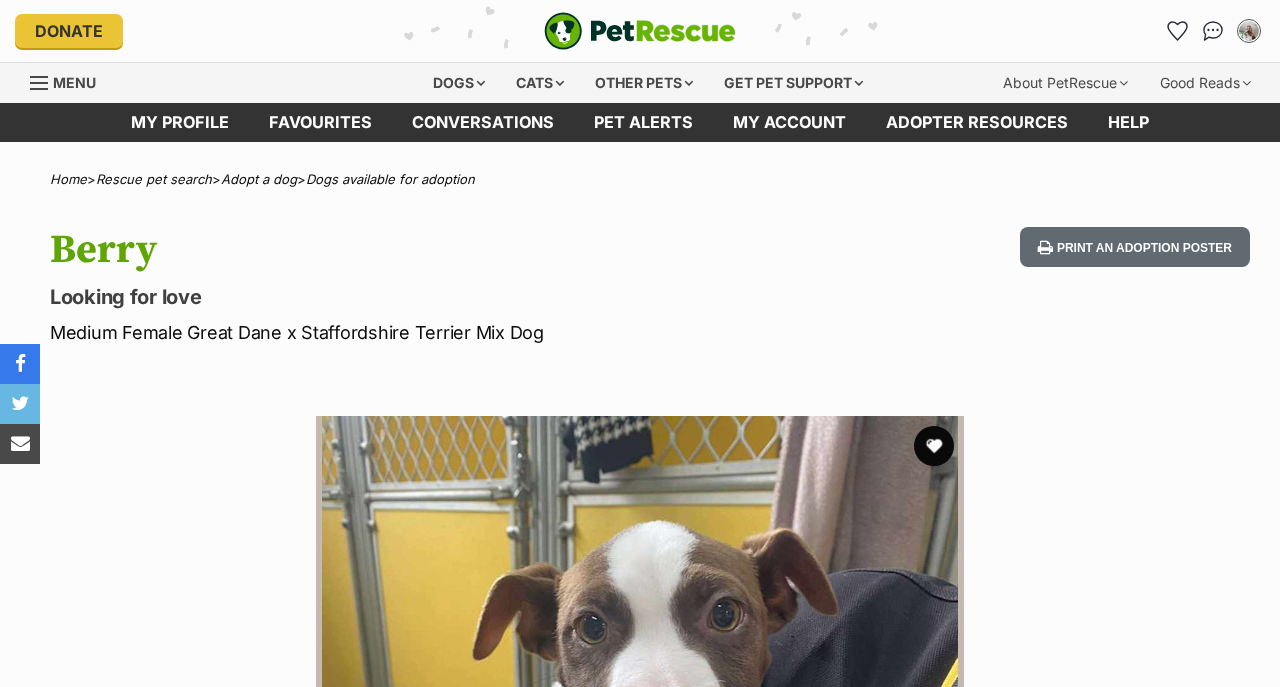 scroll, scrollTop: 0, scrollLeft: 0, axis: both 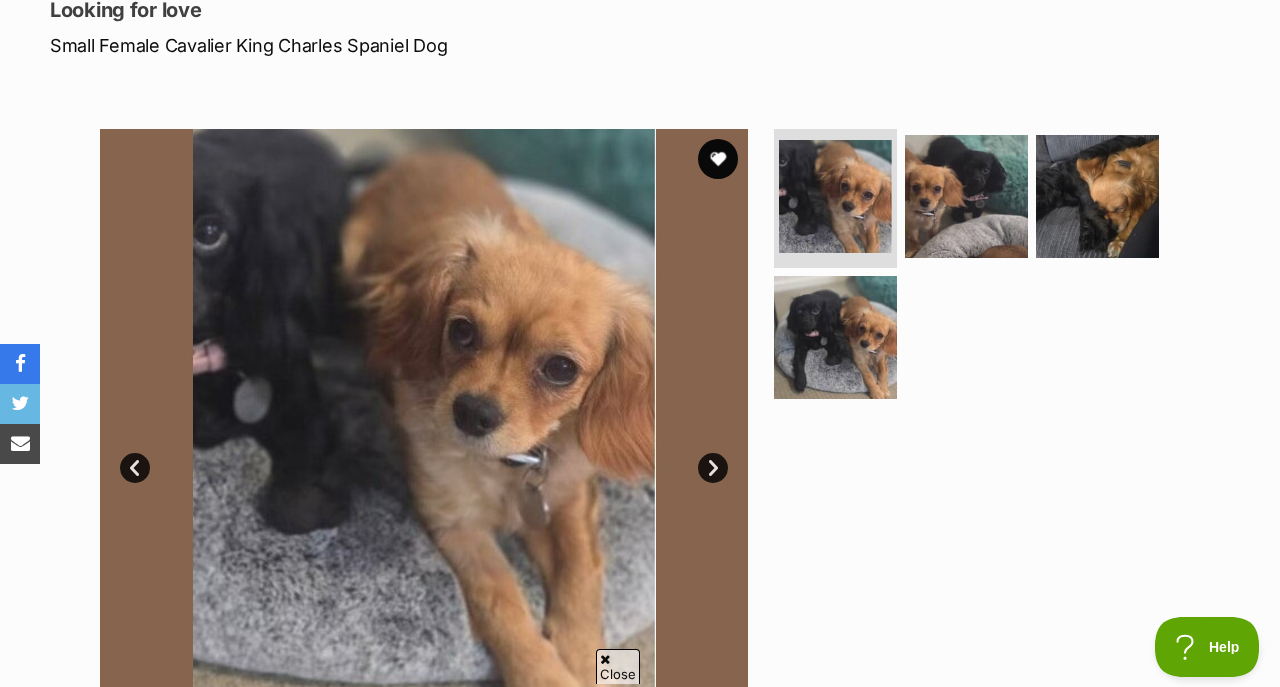 click at bounding box center [424, 453] 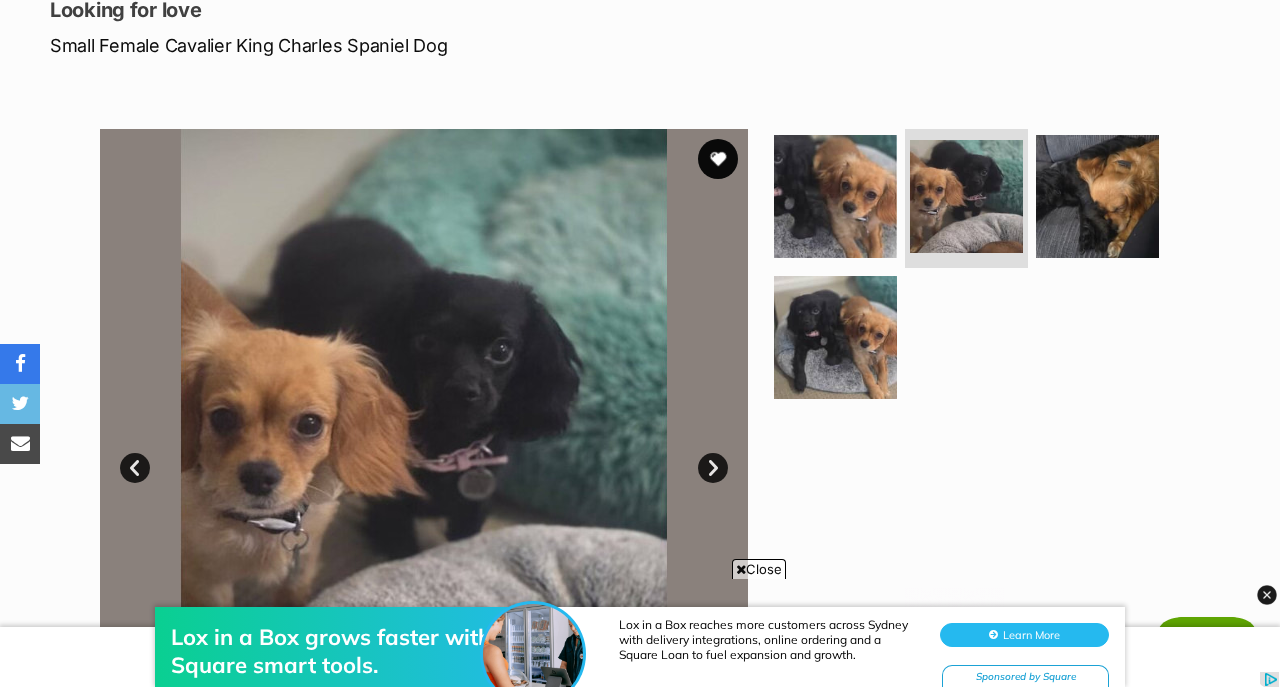 scroll, scrollTop: 0, scrollLeft: 0, axis: both 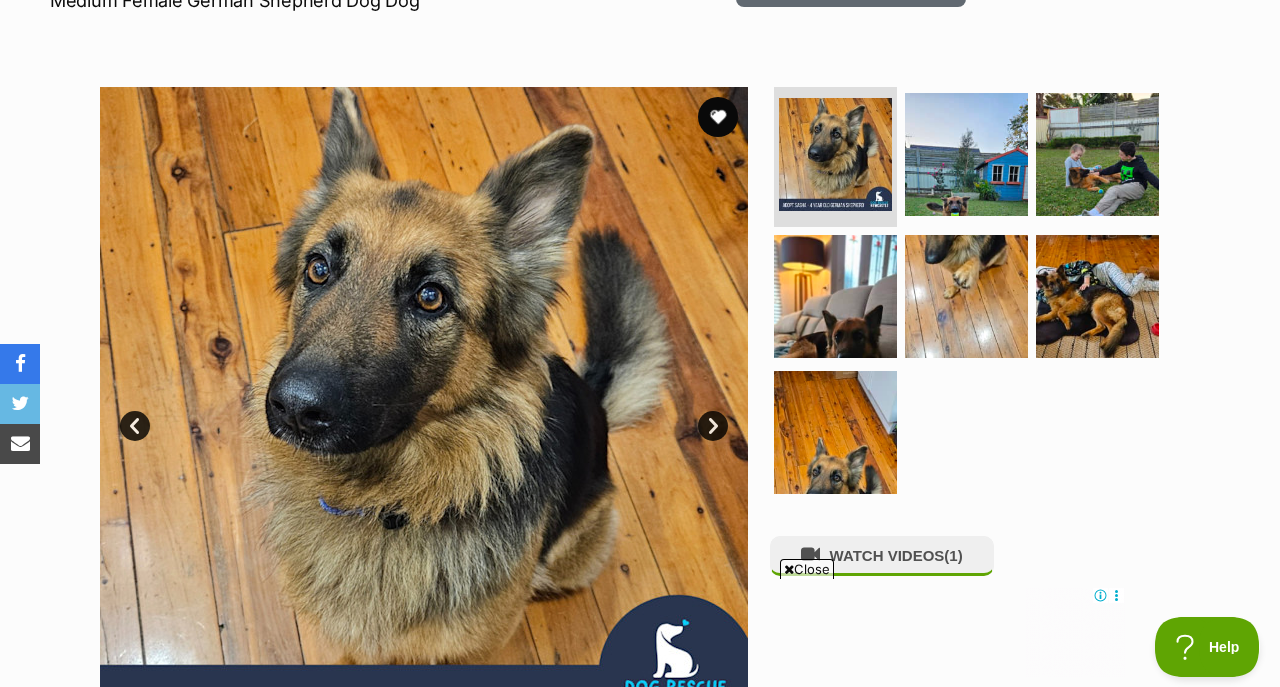 click at bounding box center (424, 411) 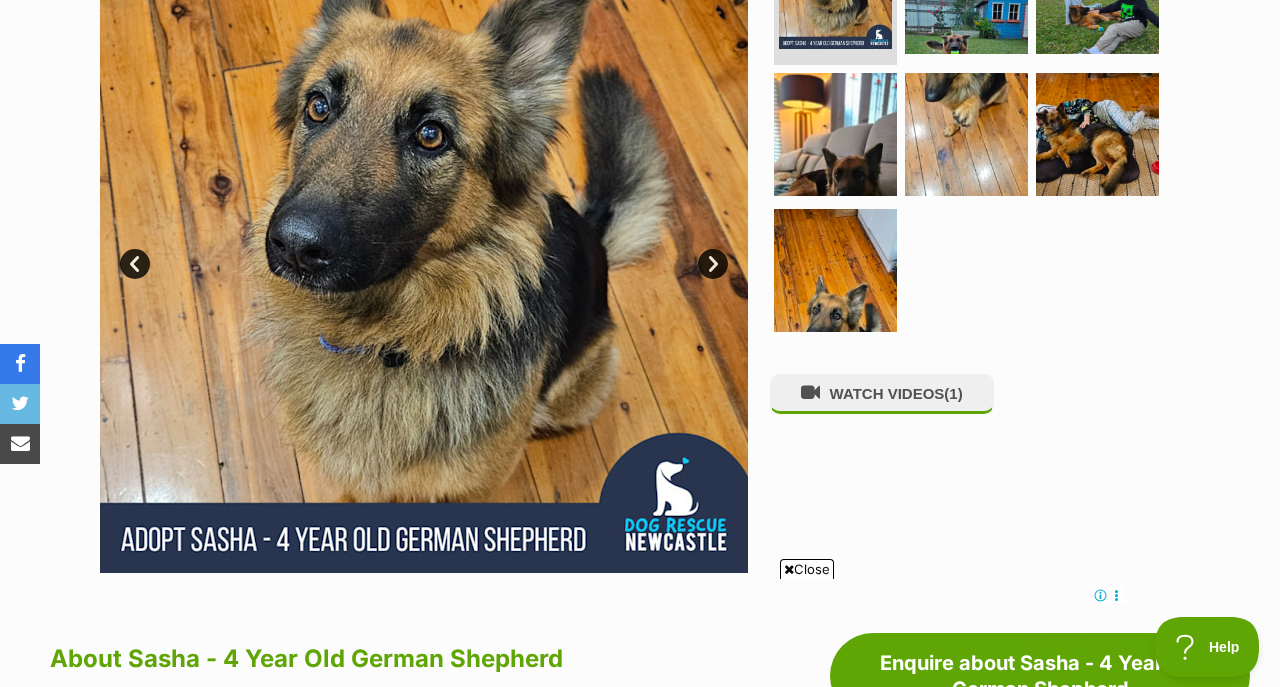 scroll, scrollTop: 456, scrollLeft: 0, axis: vertical 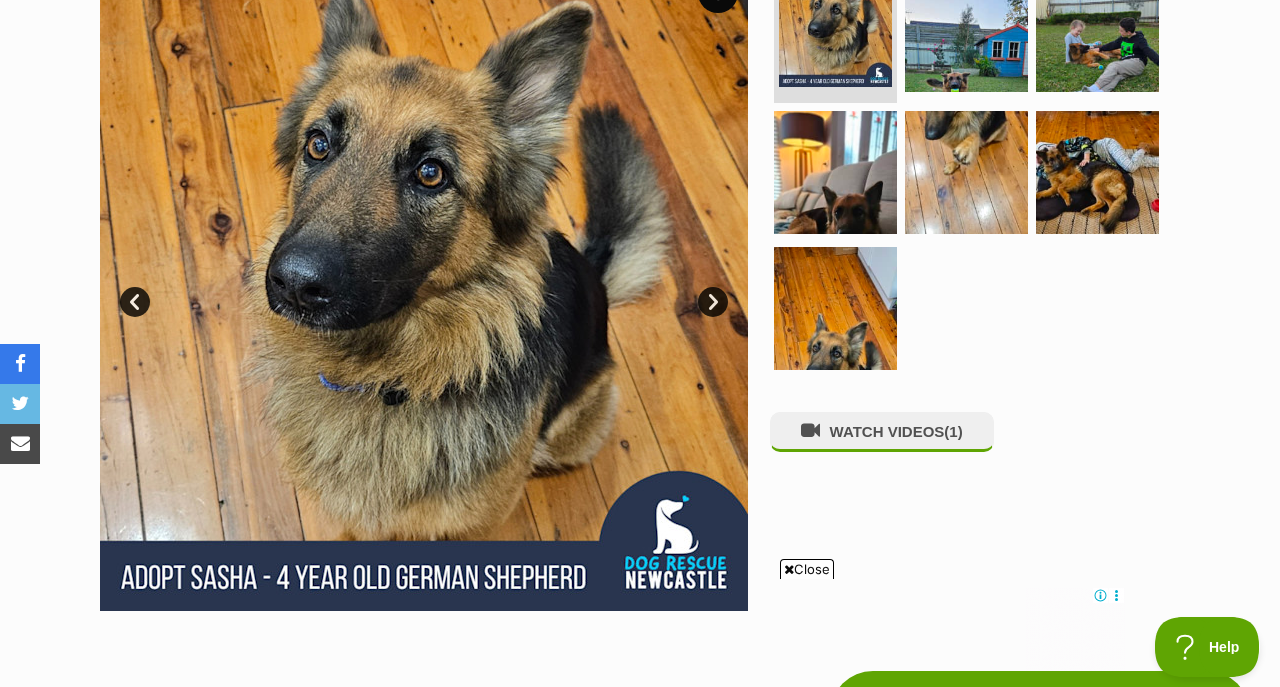 click on "Next" at bounding box center [713, 302] 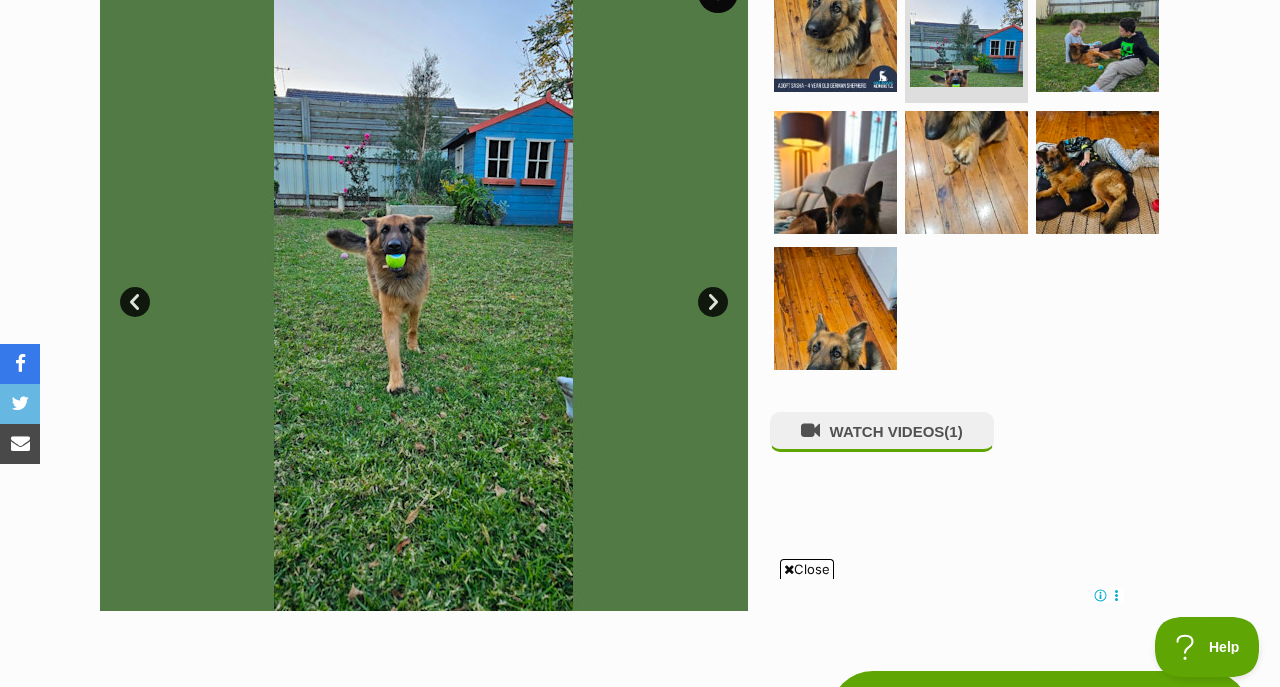 click on "Next" at bounding box center [713, 302] 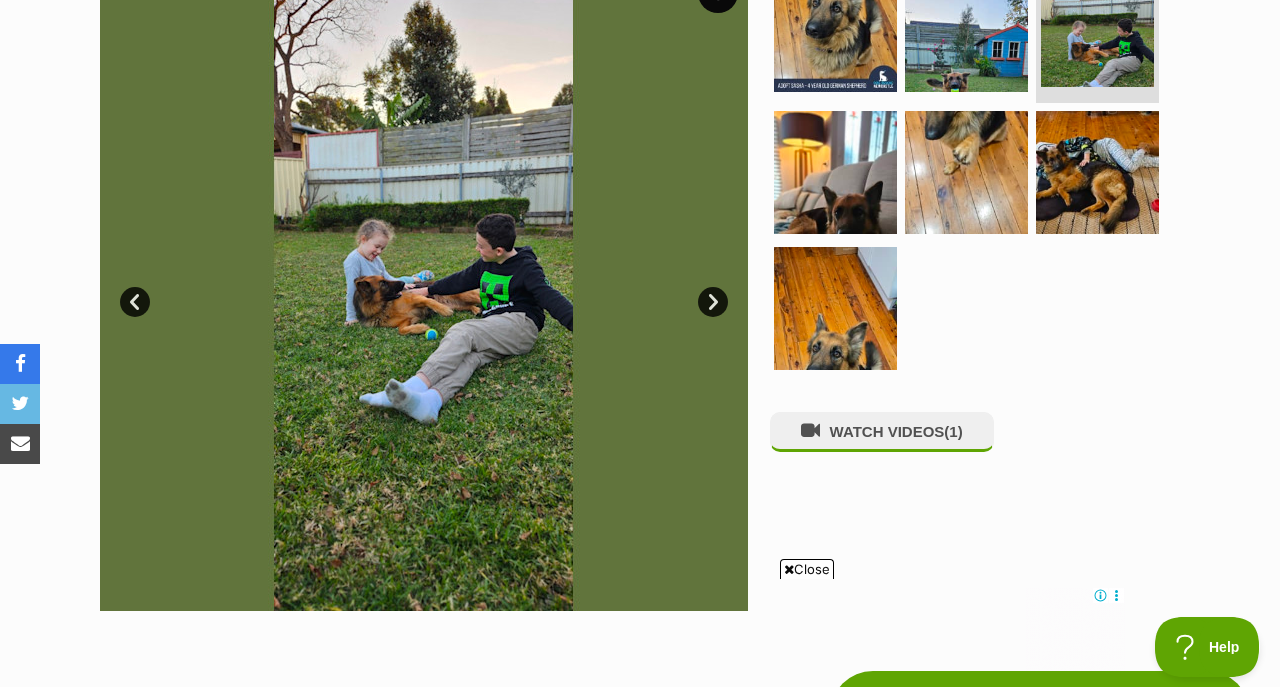 click on "Next" at bounding box center [713, 302] 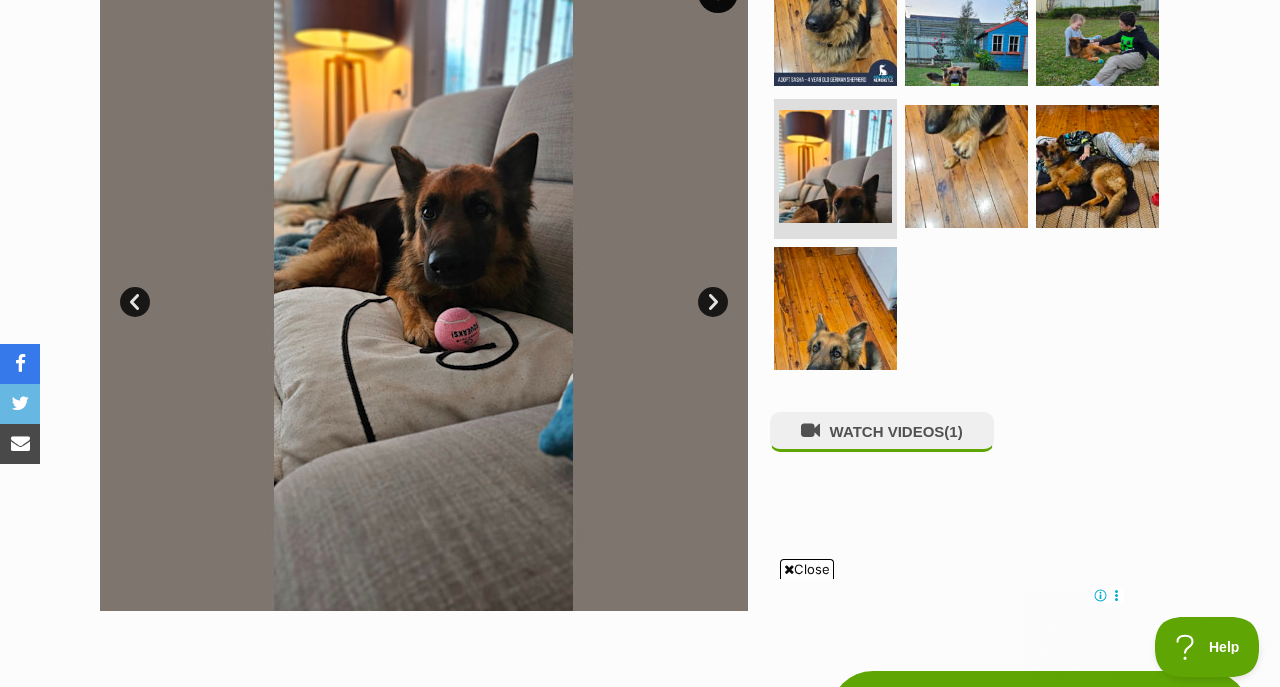 click on "Next" at bounding box center (713, 302) 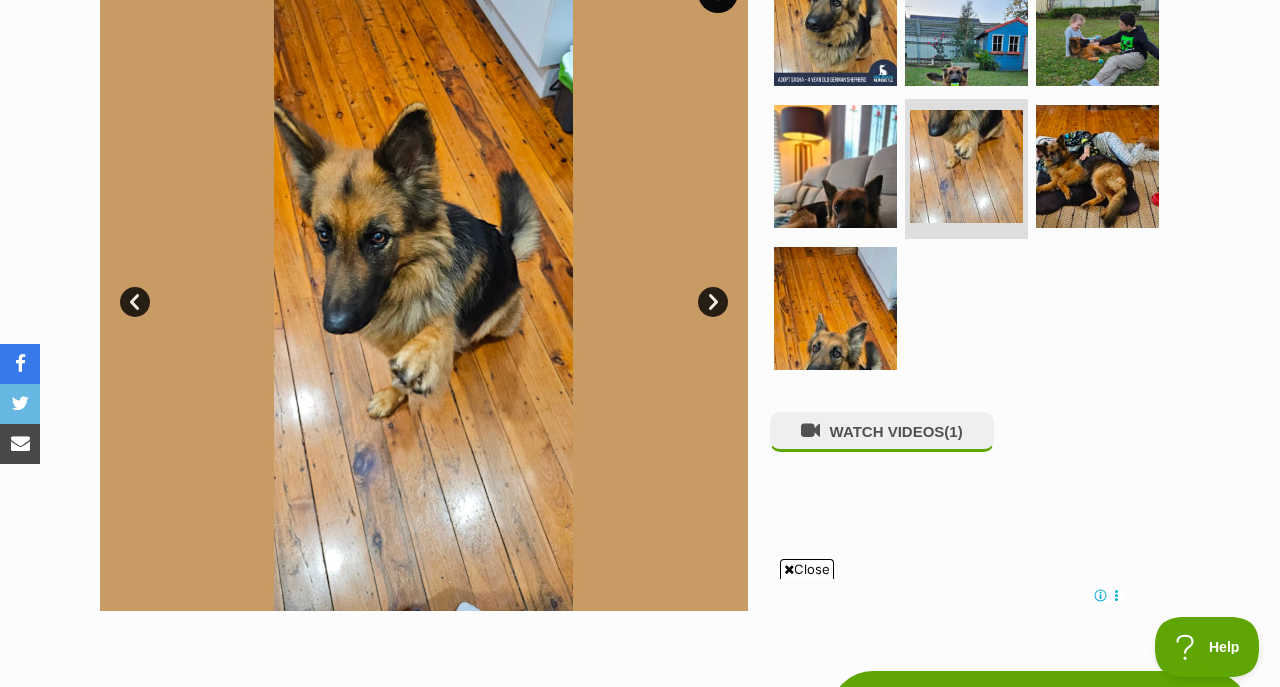 click on "Next" at bounding box center [713, 302] 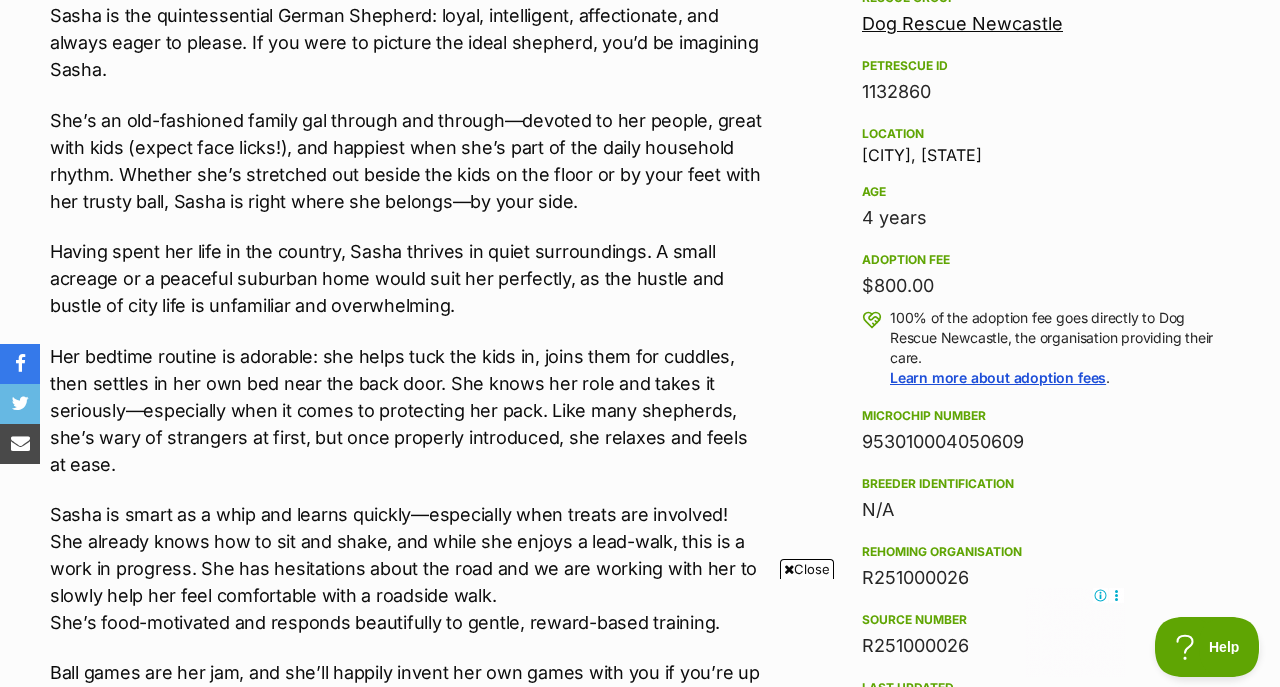 scroll, scrollTop: 1119, scrollLeft: 0, axis: vertical 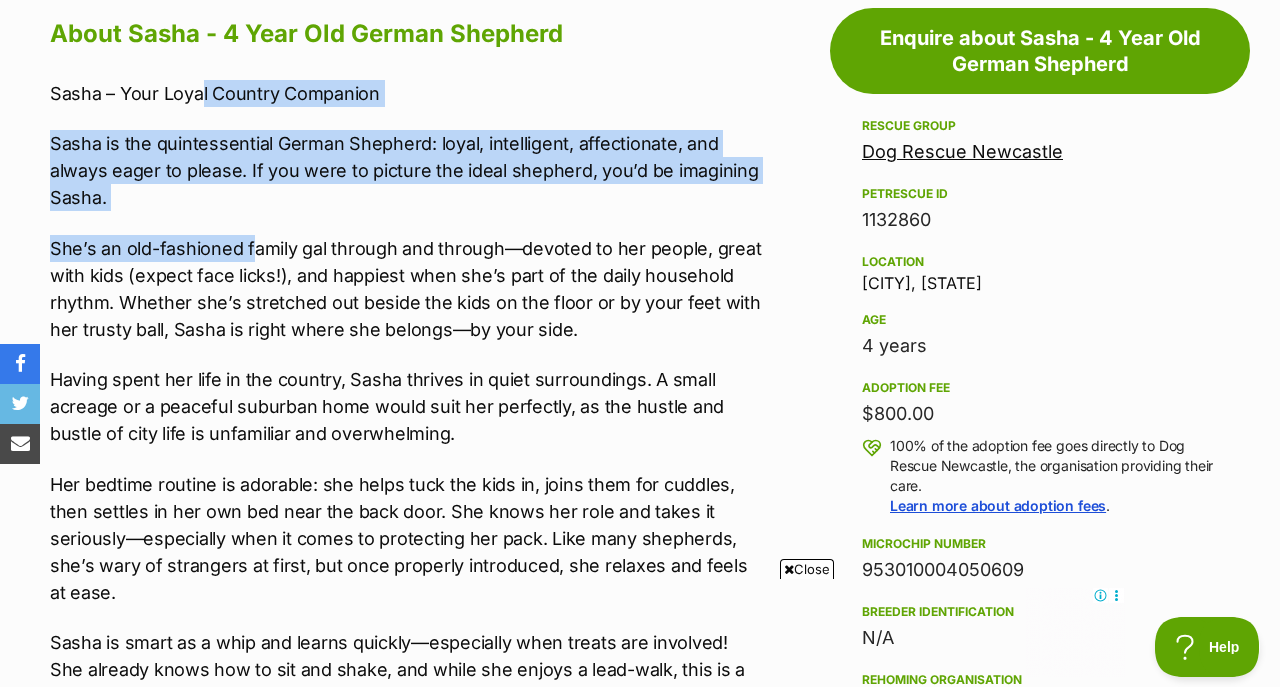 drag, startPoint x: 199, startPoint y: 94, endPoint x: 291, endPoint y: 302, distance: 227.4379 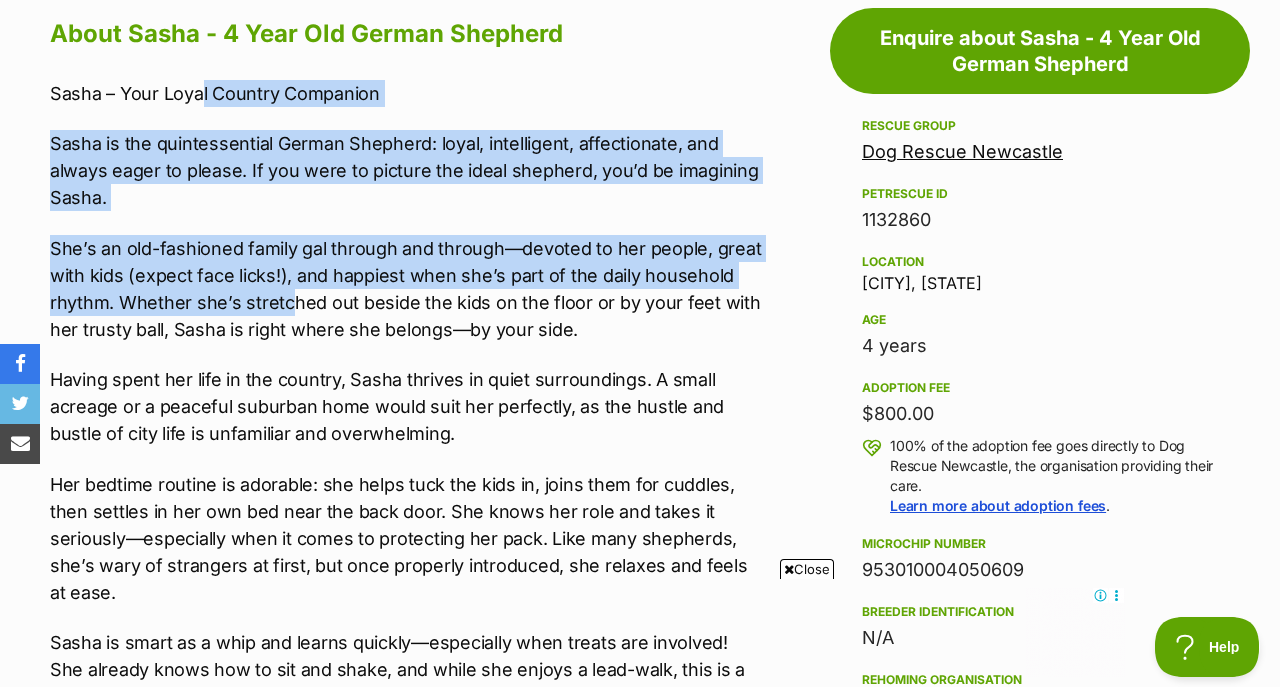 click on "She’s an old-fashioned family gal through and through—devoted to her people, great with kids (expect face licks!), and happiest when she’s part of the daily household rhythm. Whether she’s stretched out beside the kids on the floor or by your feet with her trusty ball, Sasha is right where she belongs—by your side." at bounding box center [406, 289] 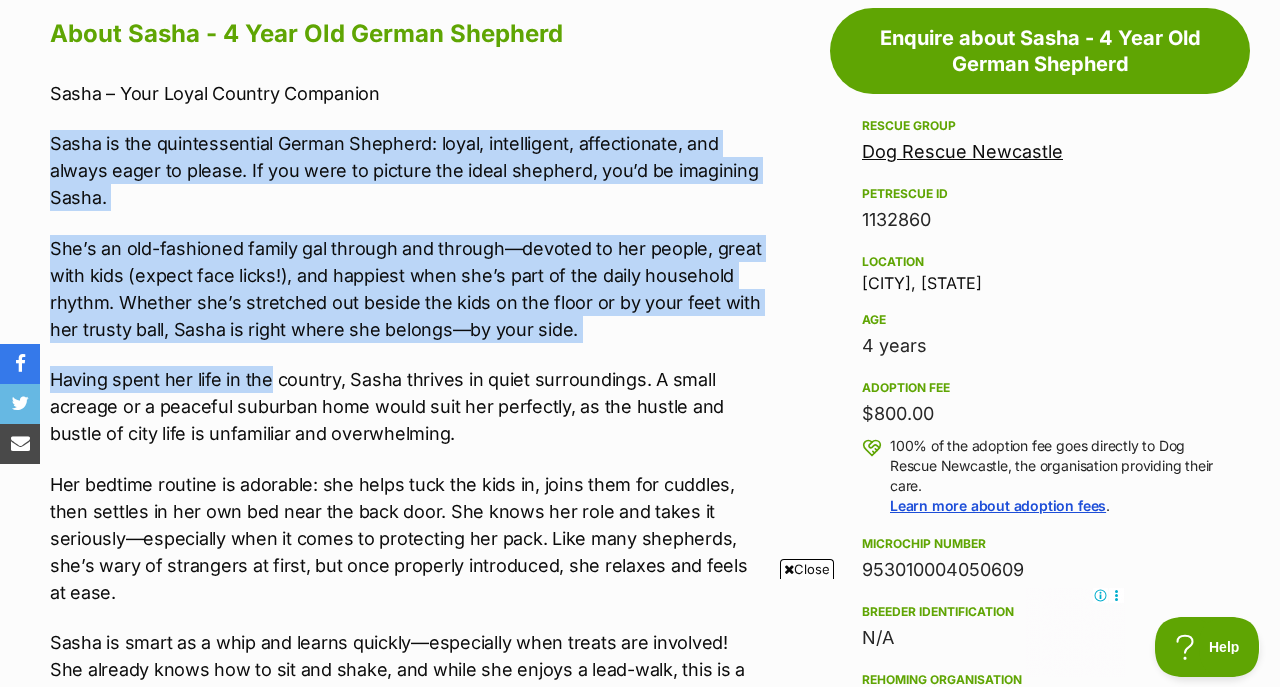 drag, startPoint x: 268, startPoint y: 373, endPoint x: 300, endPoint y: 110, distance: 264.9396 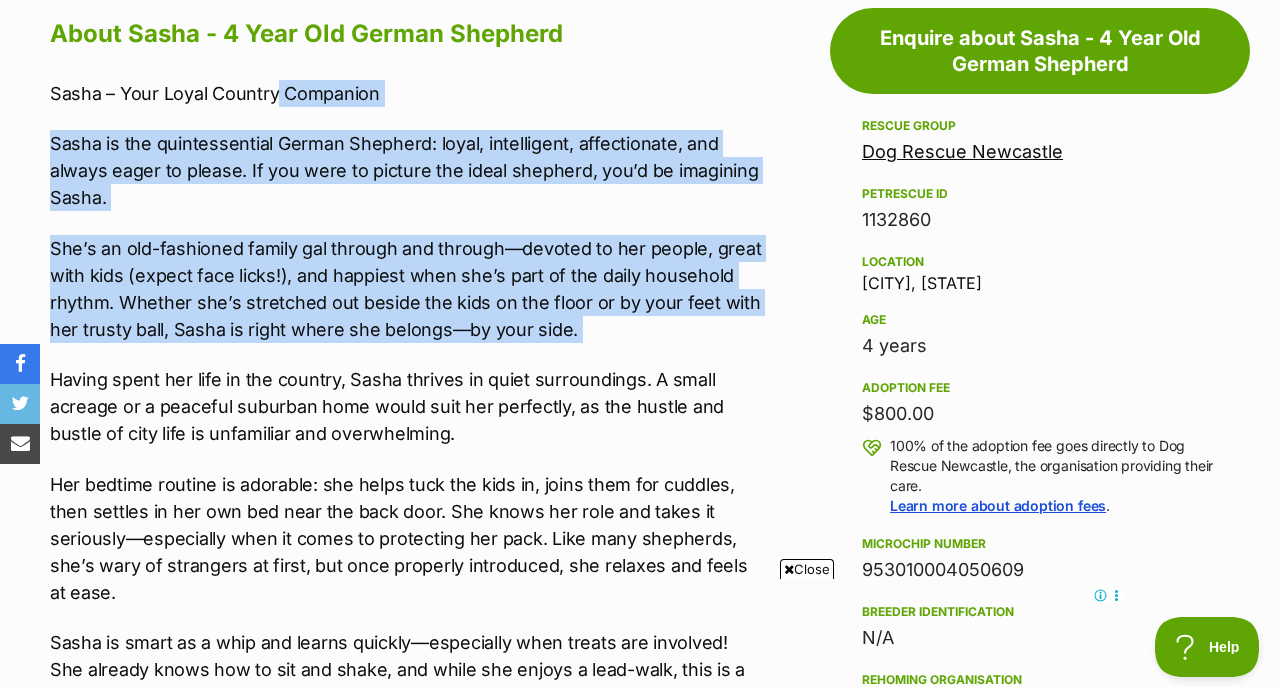 drag, startPoint x: 277, startPoint y: 98, endPoint x: 338, endPoint y: 348, distance: 257.3344 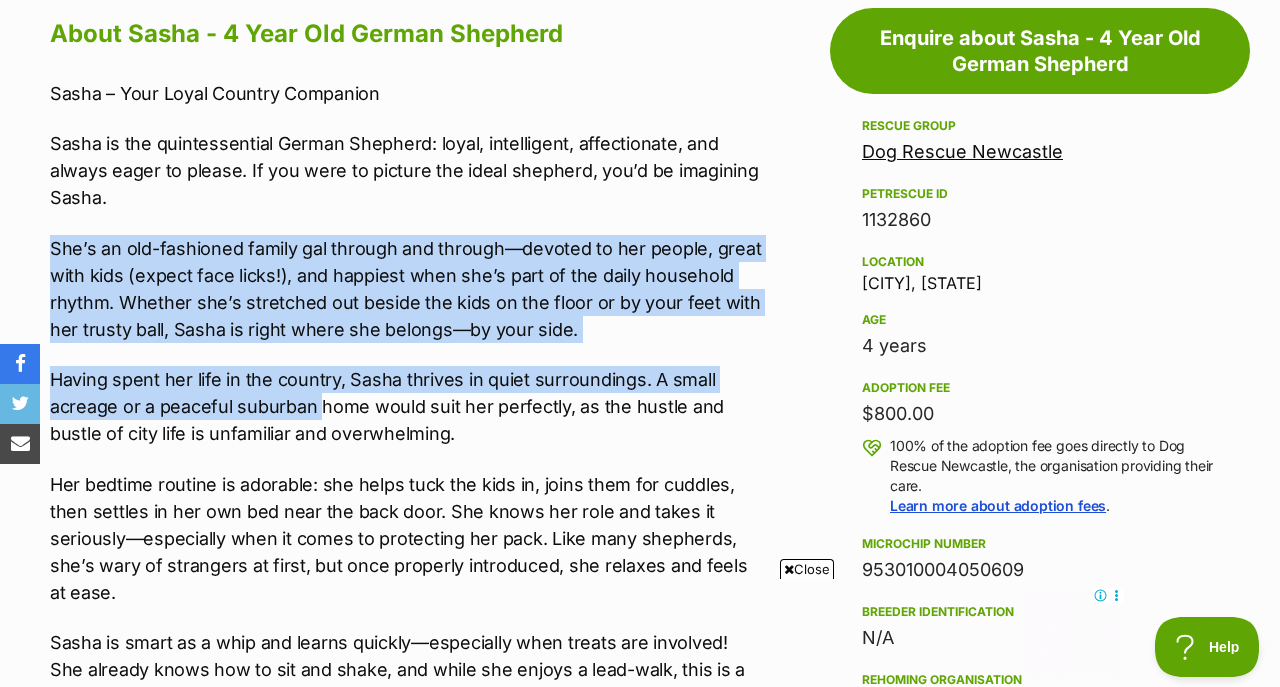 drag, startPoint x: 319, startPoint y: 409, endPoint x: 329, endPoint y: 224, distance: 185.27008 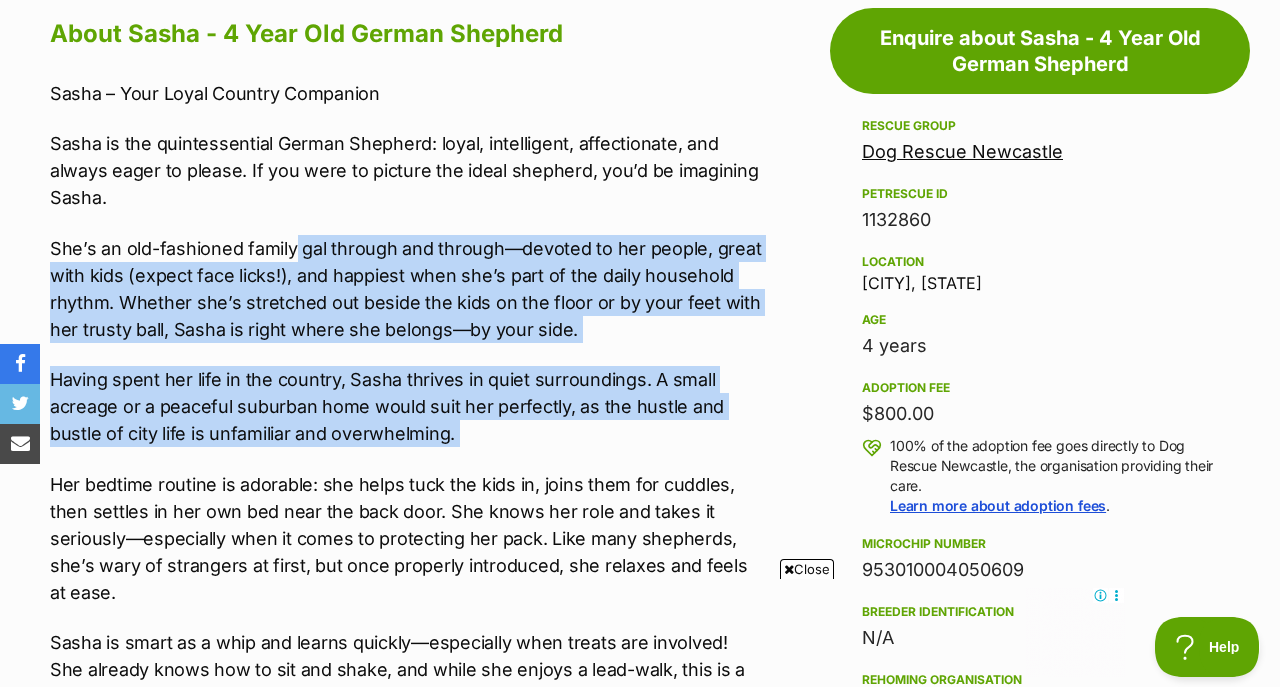 drag, startPoint x: 292, startPoint y: 249, endPoint x: 376, endPoint y: 475, distance: 241.10579 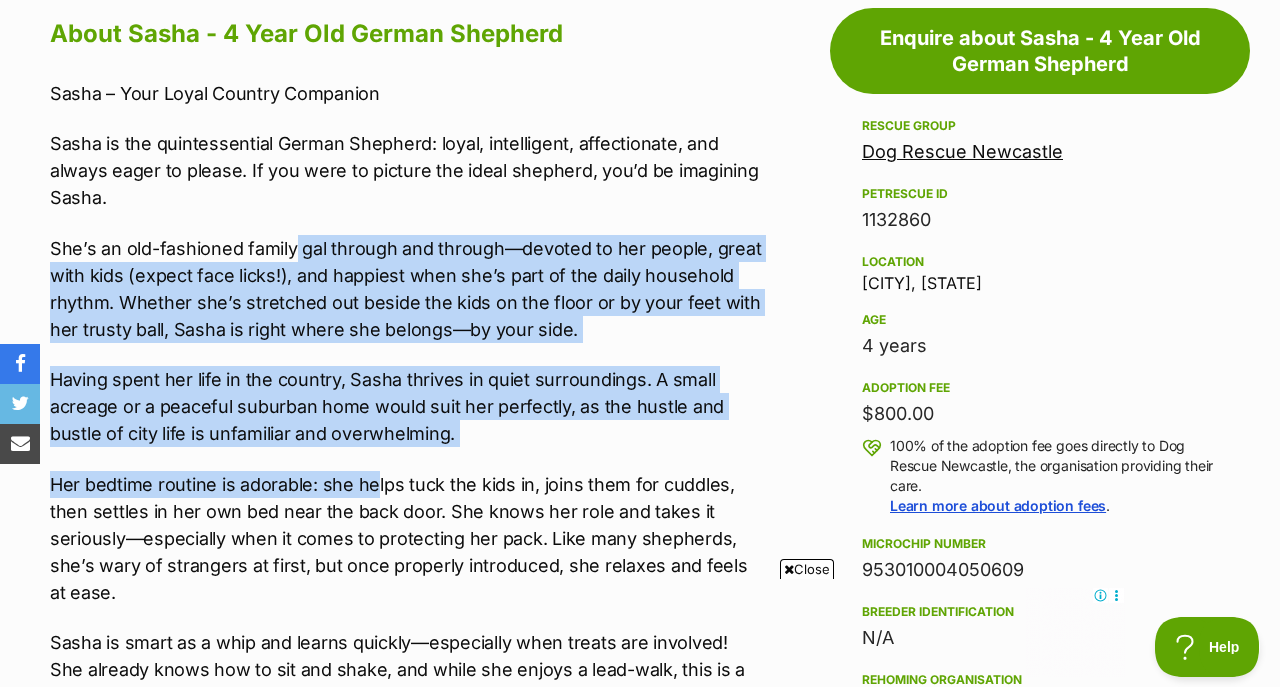 click on "Her bedtime routine is adorable: she helps tuck the kids in, joins them for cuddles, then settles in her own bed near the back door. She knows her role and takes it seriously—especially when it comes to protecting her pack. Like many shepherds, she’s wary of strangers at first, but once properly introduced, she relaxes and feels at ease." at bounding box center (406, 538) 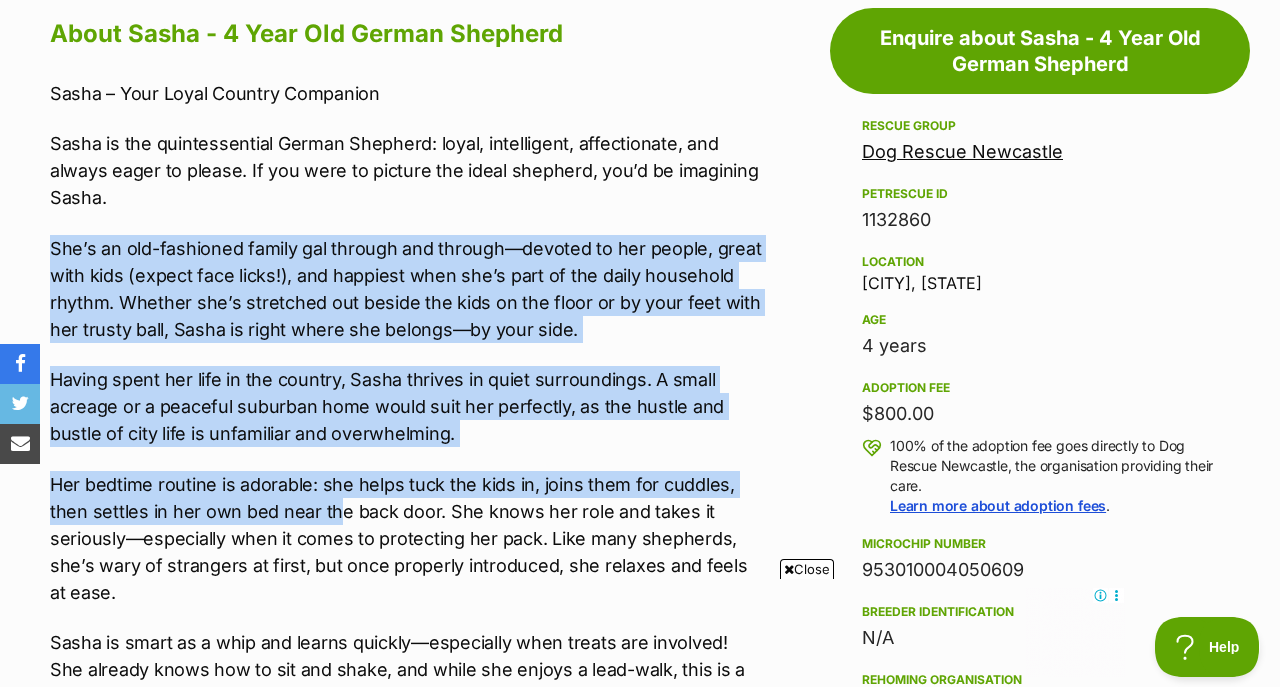 drag, startPoint x: 341, startPoint y: 505, endPoint x: 335, endPoint y: 201, distance: 304.0592 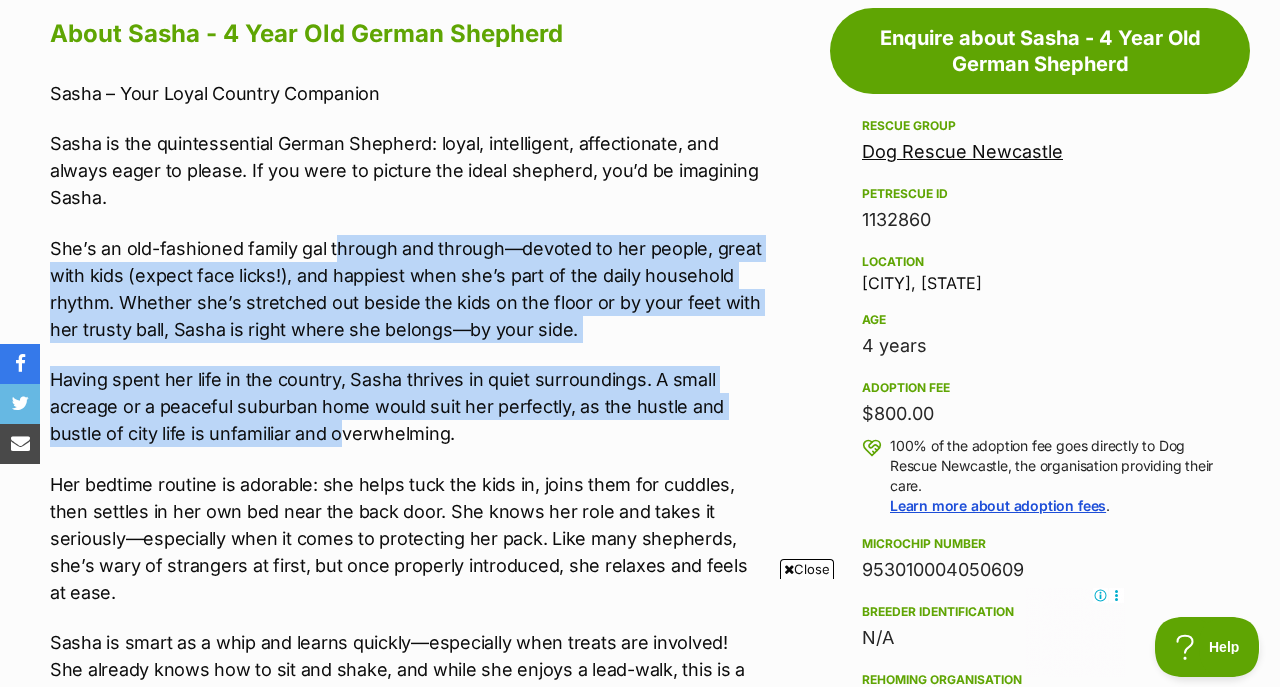 drag, startPoint x: 331, startPoint y: 252, endPoint x: 343, endPoint y: 442, distance: 190.37857 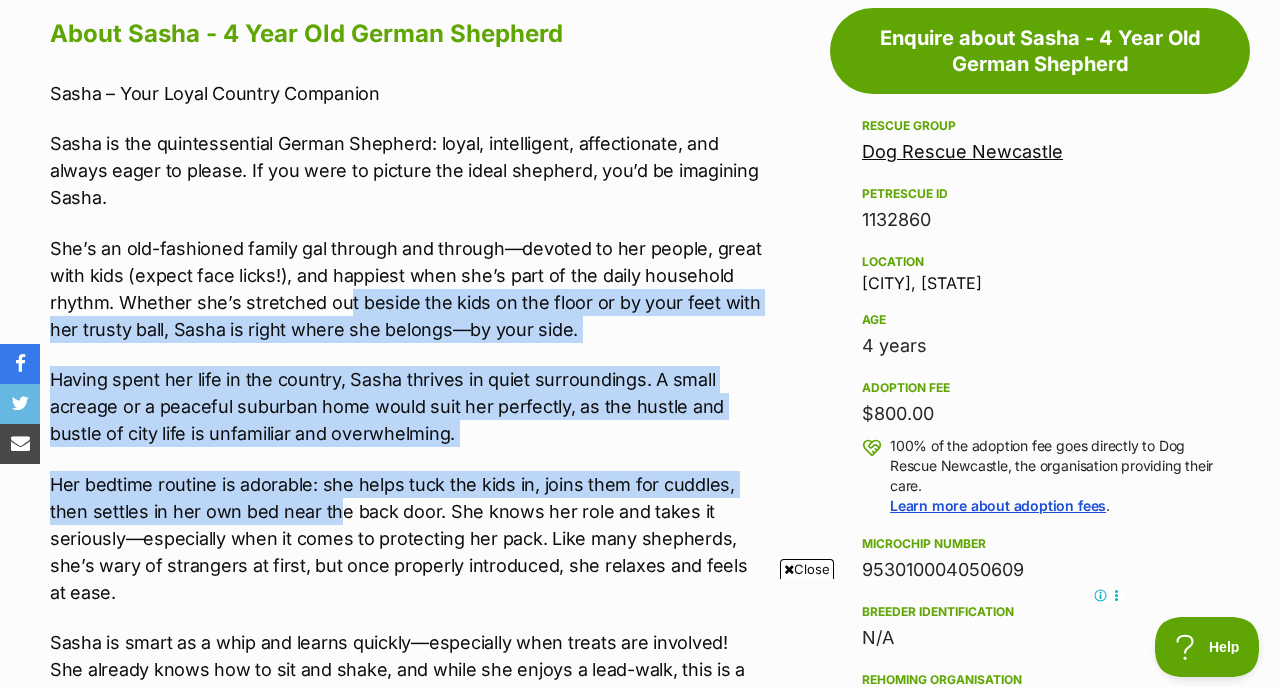 drag, startPoint x: 333, startPoint y: 499, endPoint x: 343, endPoint y: 297, distance: 202.24738 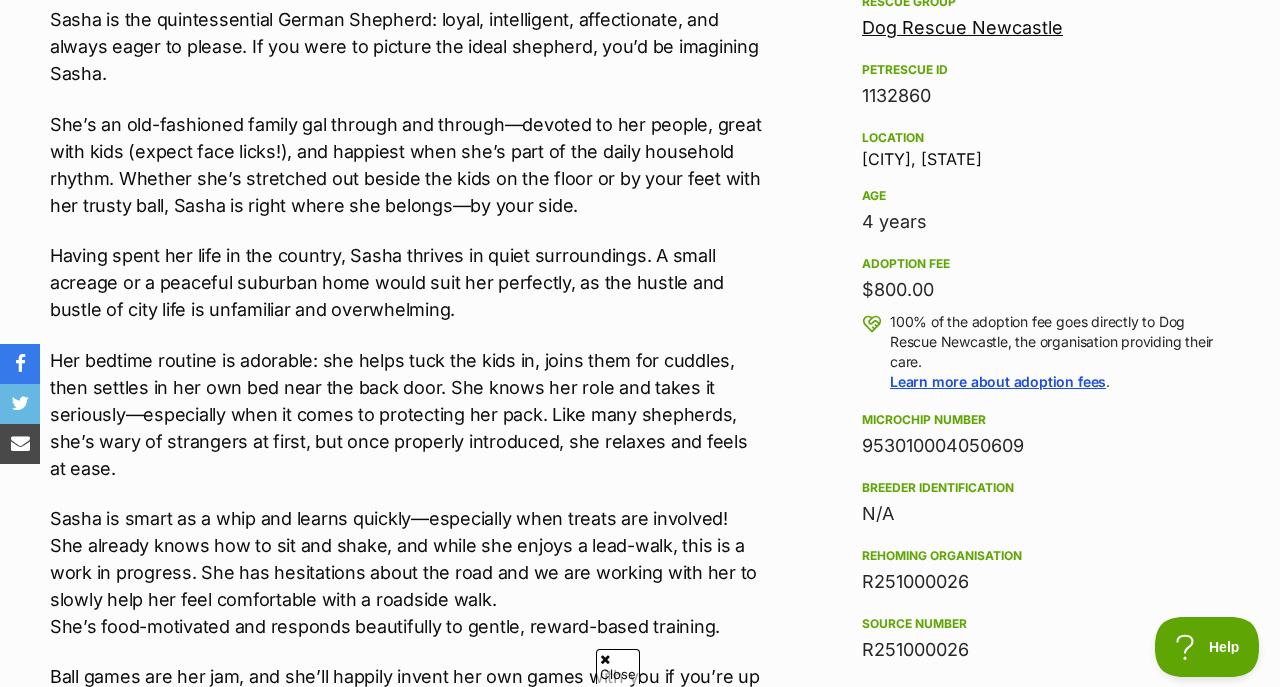 scroll, scrollTop: 1265, scrollLeft: 0, axis: vertical 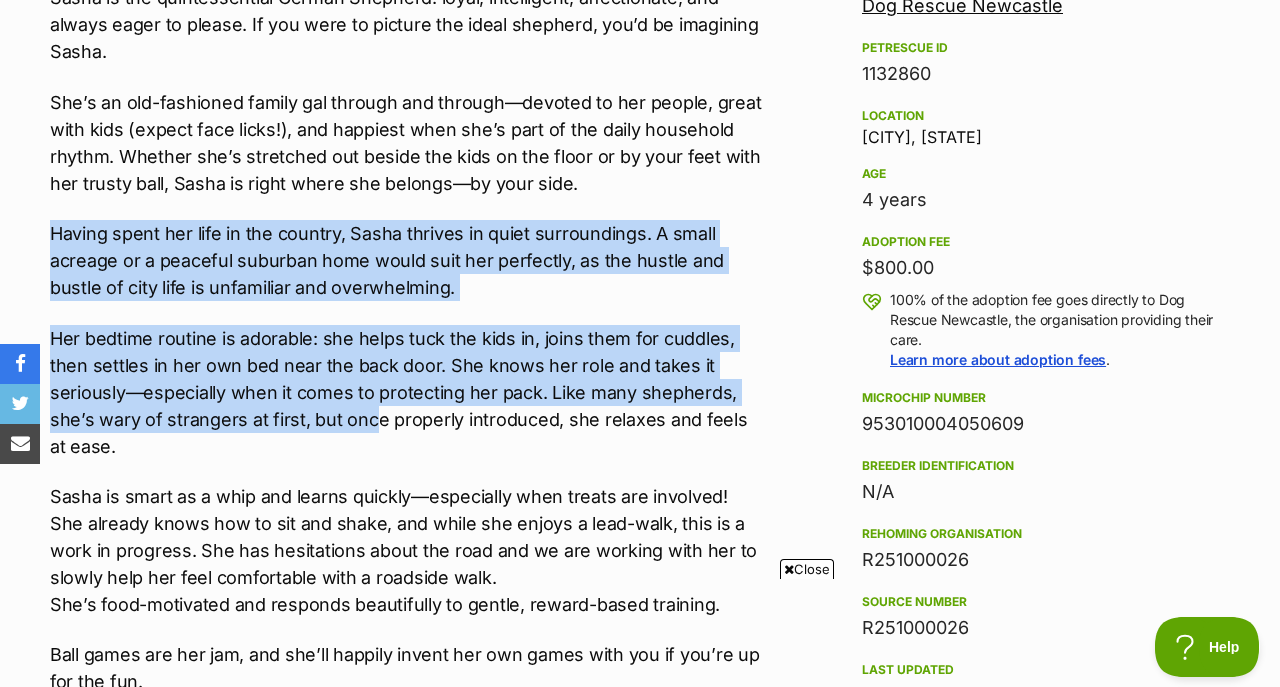 drag, startPoint x: 330, startPoint y: 219, endPoint x: 378, endPoint y: 417, distance: 203.73512 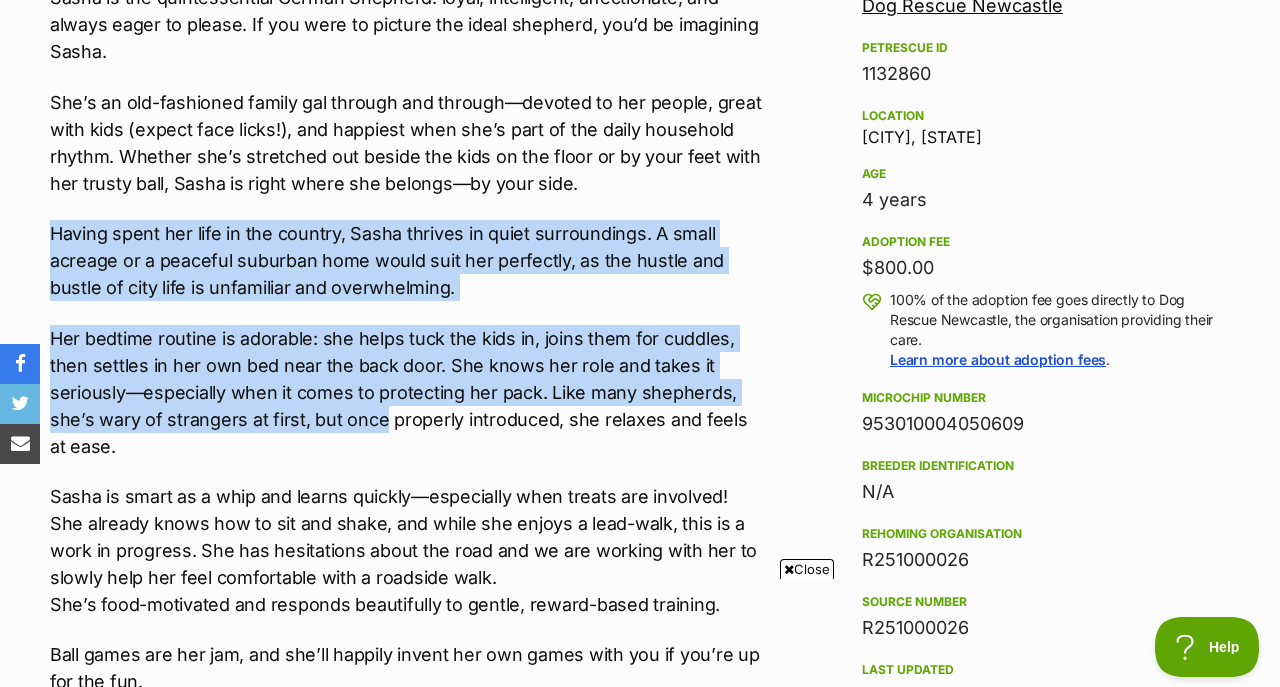 click on "Her bedtime routine is adorable: she helps tuck the kids in, joins them for cuddles, then settles in her own bed near the back door. She knows her role and takes it seriously—especially when it comes to protecting her pack. Like many shepherds, she’s wary of strangers at first, but once properly introduced, she relaxes and feels at ease." at bounding box center [406, 392] 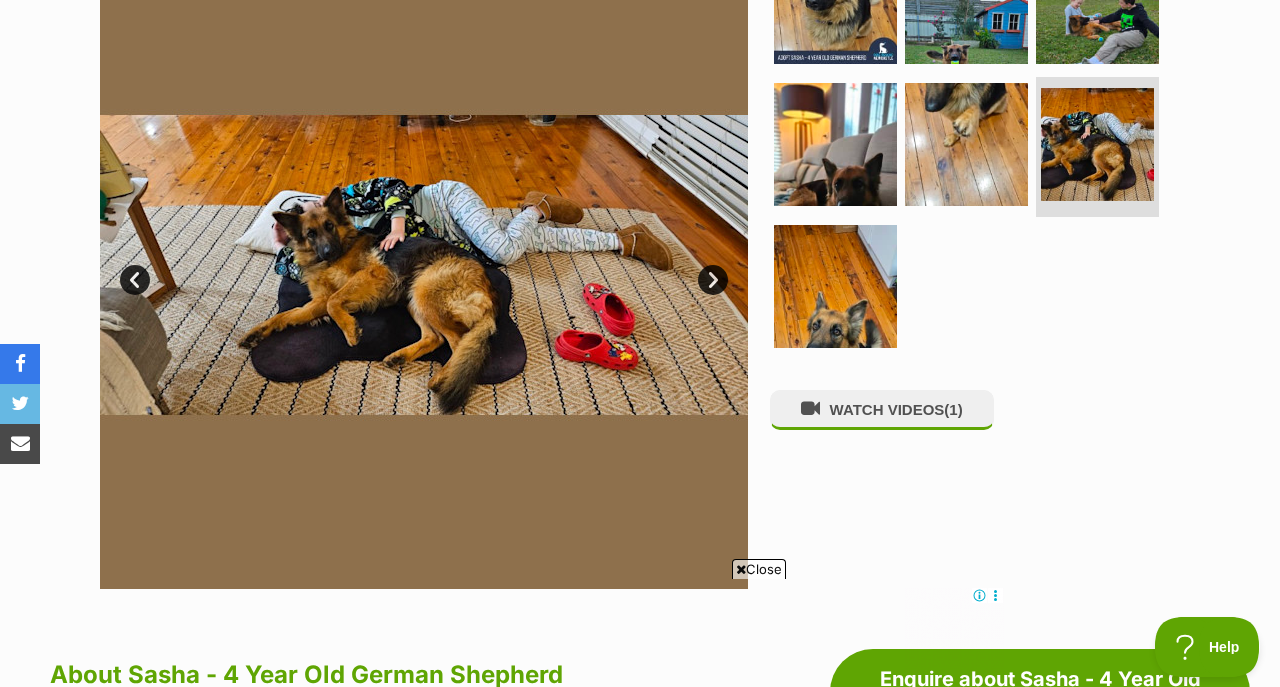 scroll, scrollTop: 0, scrollLeft: 0, axis: both 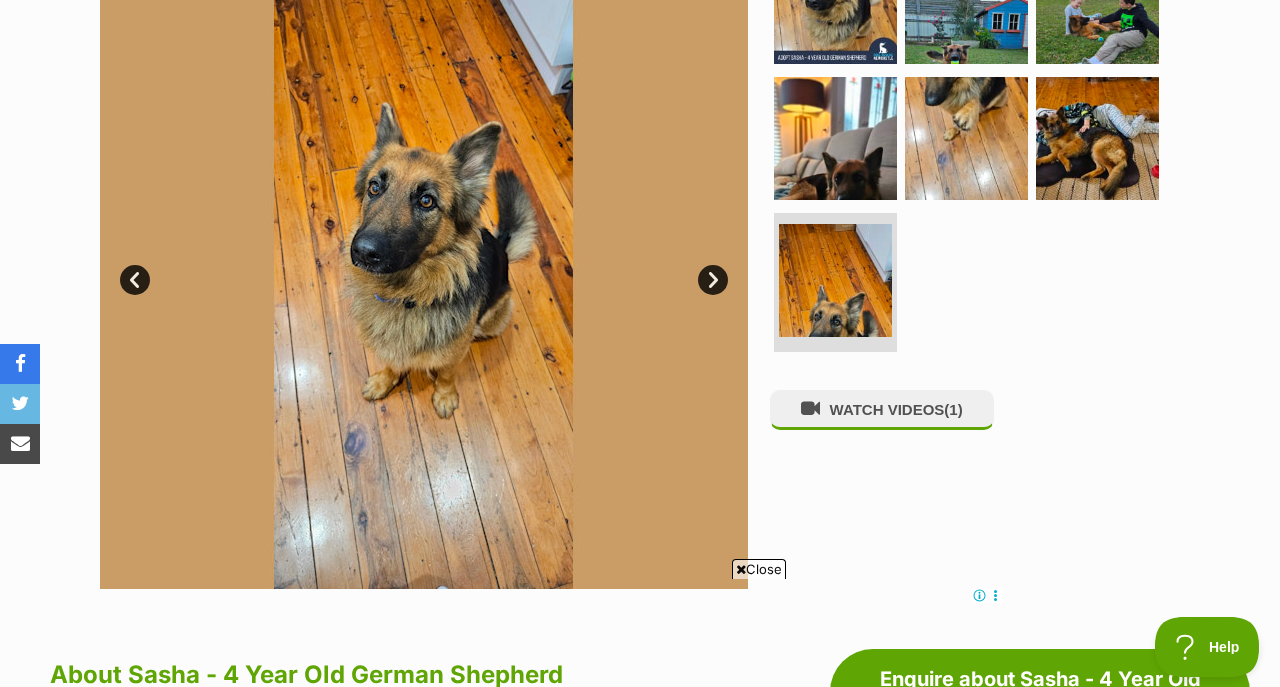 click on "Next" at bounding box center (713, 280) 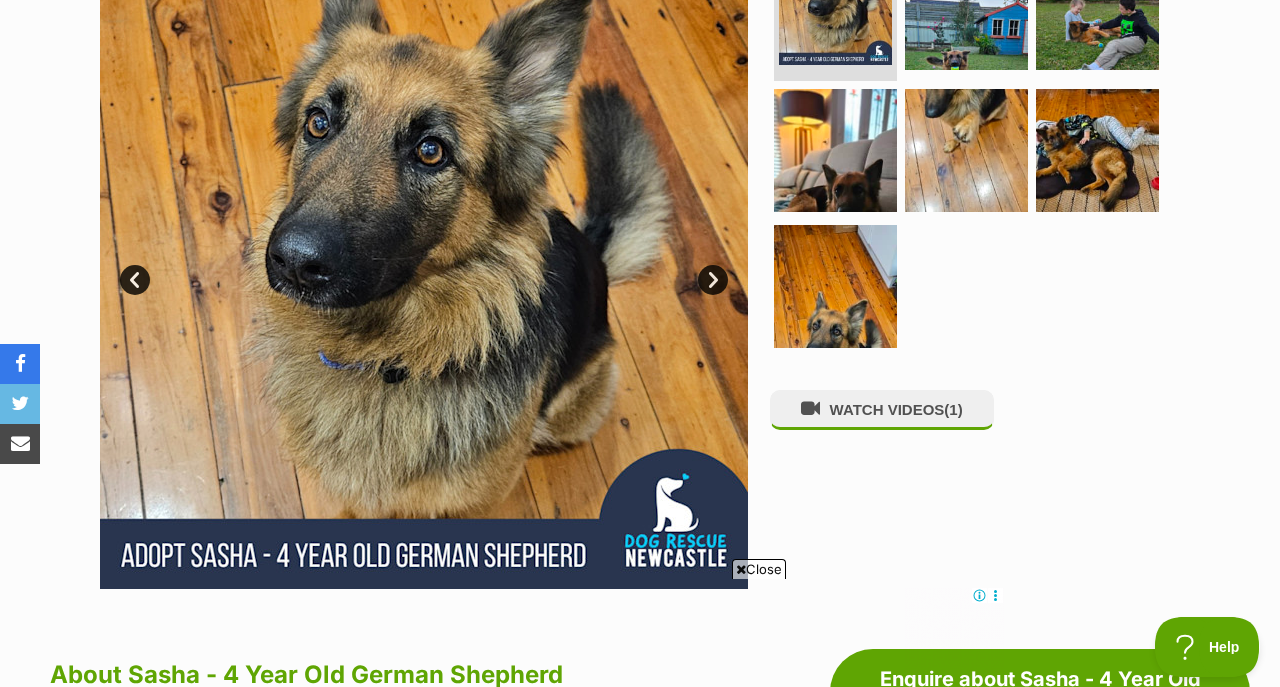 click on "Next" at bounding box center [713, 280] 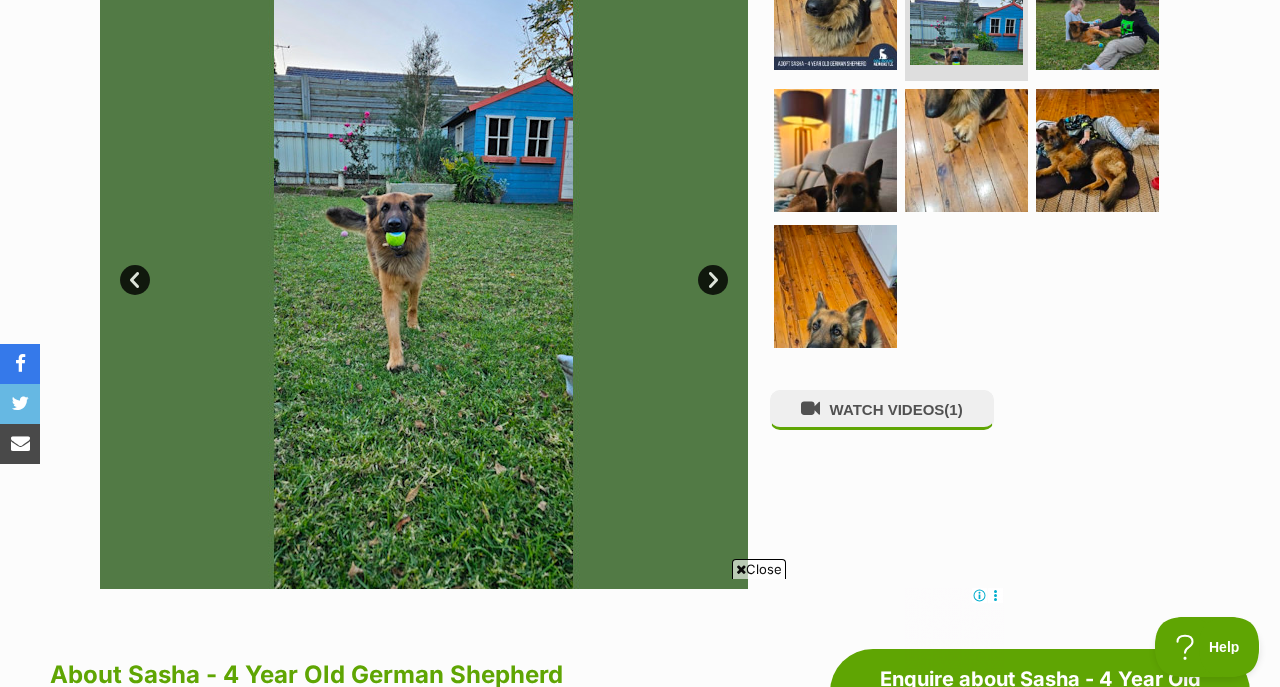 click on "Next" at bounding box center [713, 280] 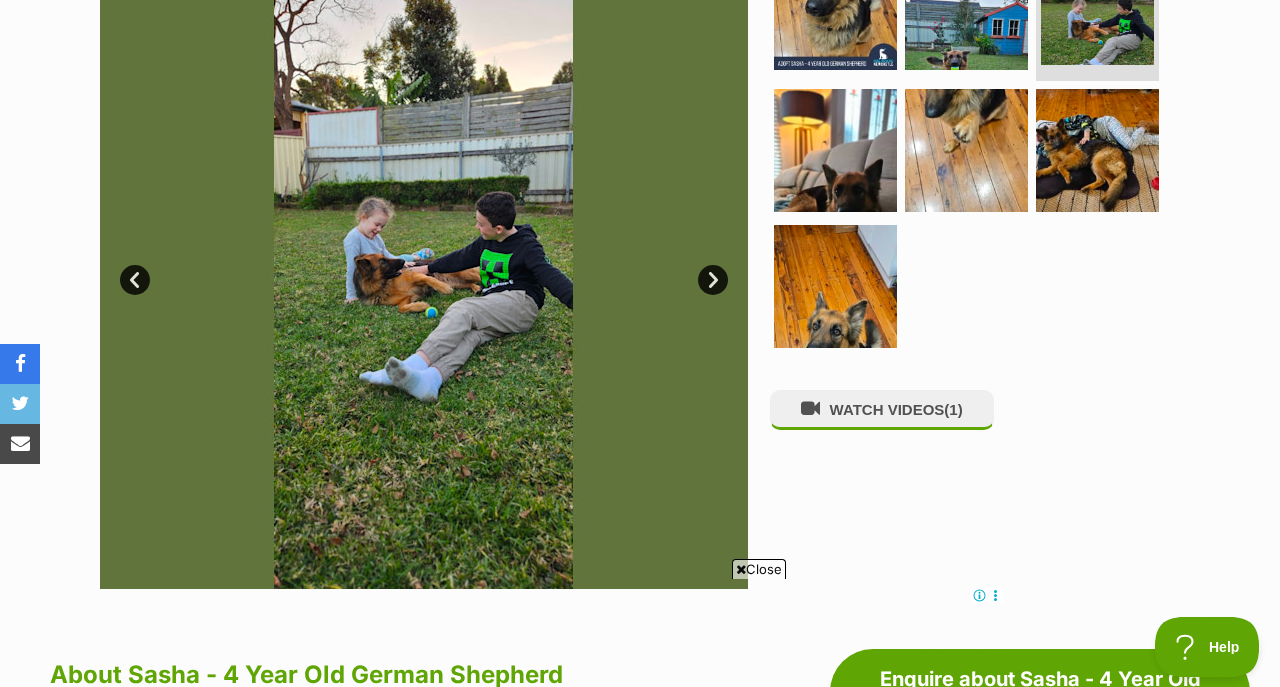 click on "Next" at bounding box center [713, 280] 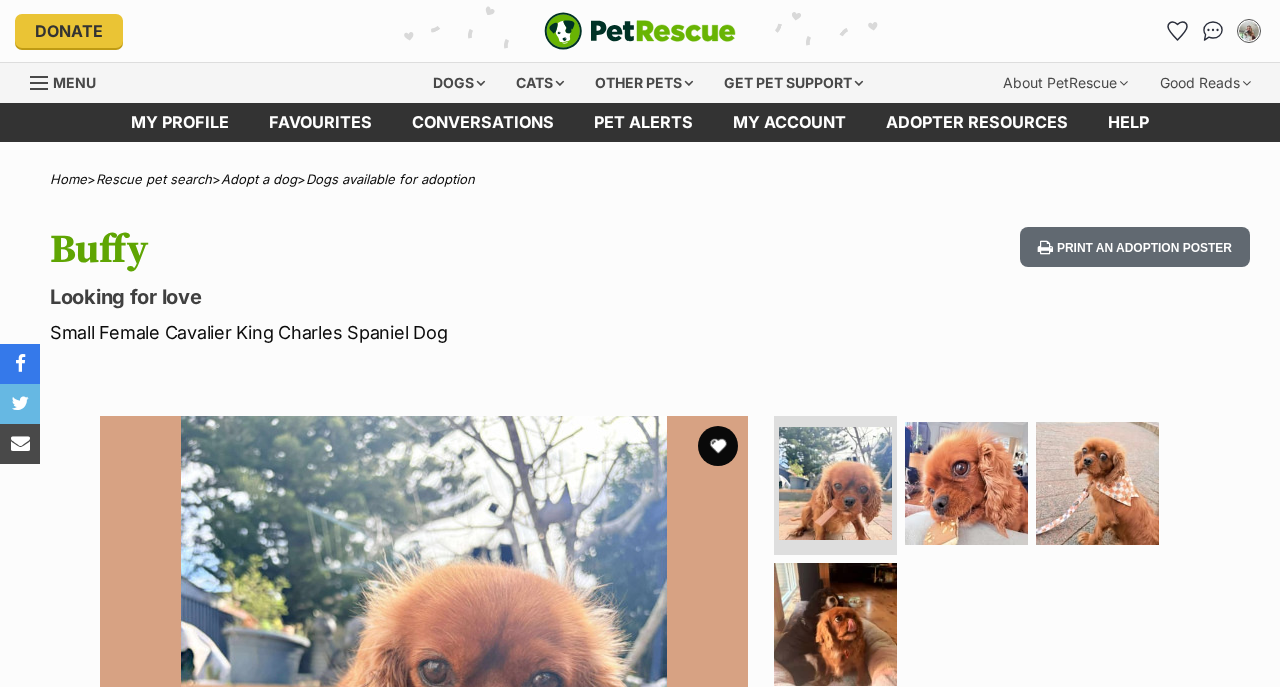 scroll, scrollTop: 0, scrollLeft: 0, axis: both 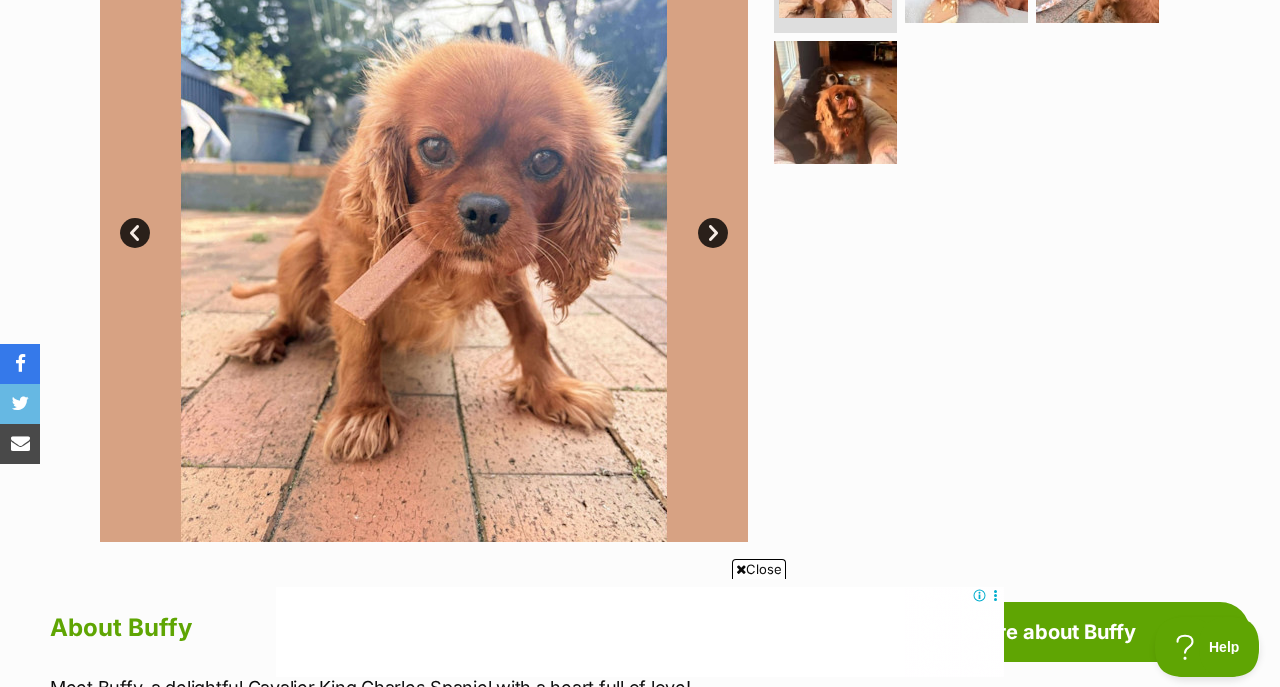 click at bounding box center (424, 218) 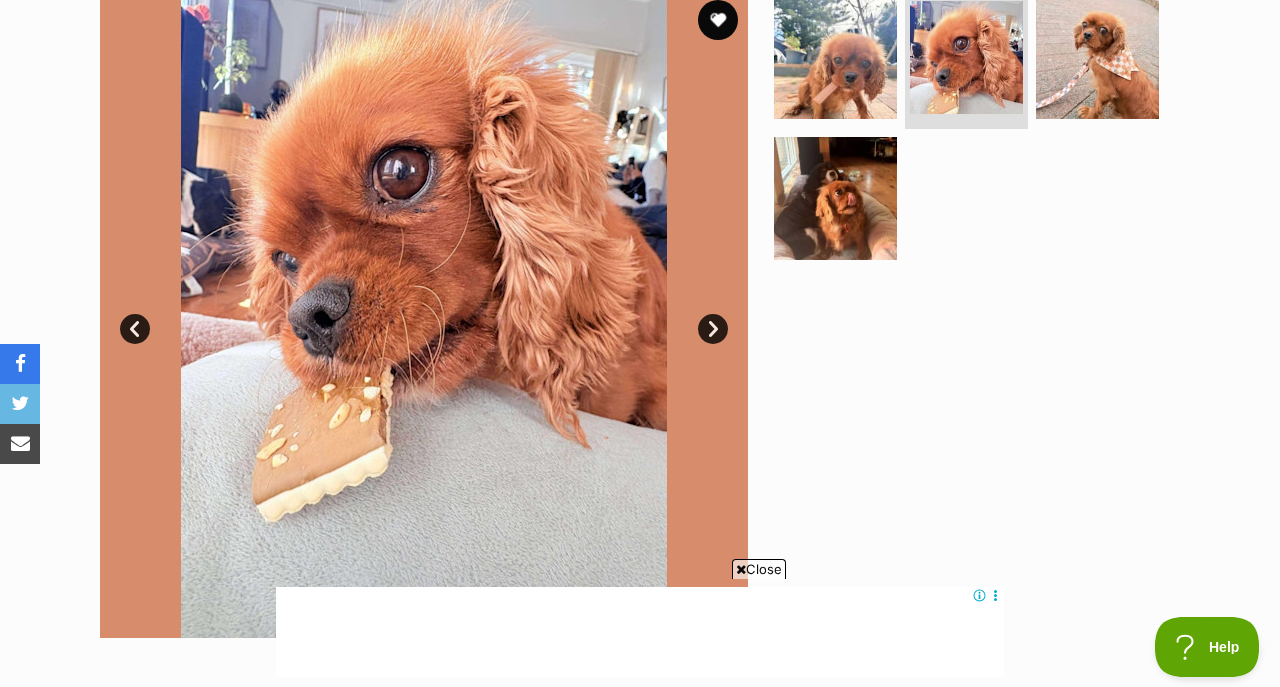 scroll, scrollTop: 417, scrollLeft: 0, axis: vertical 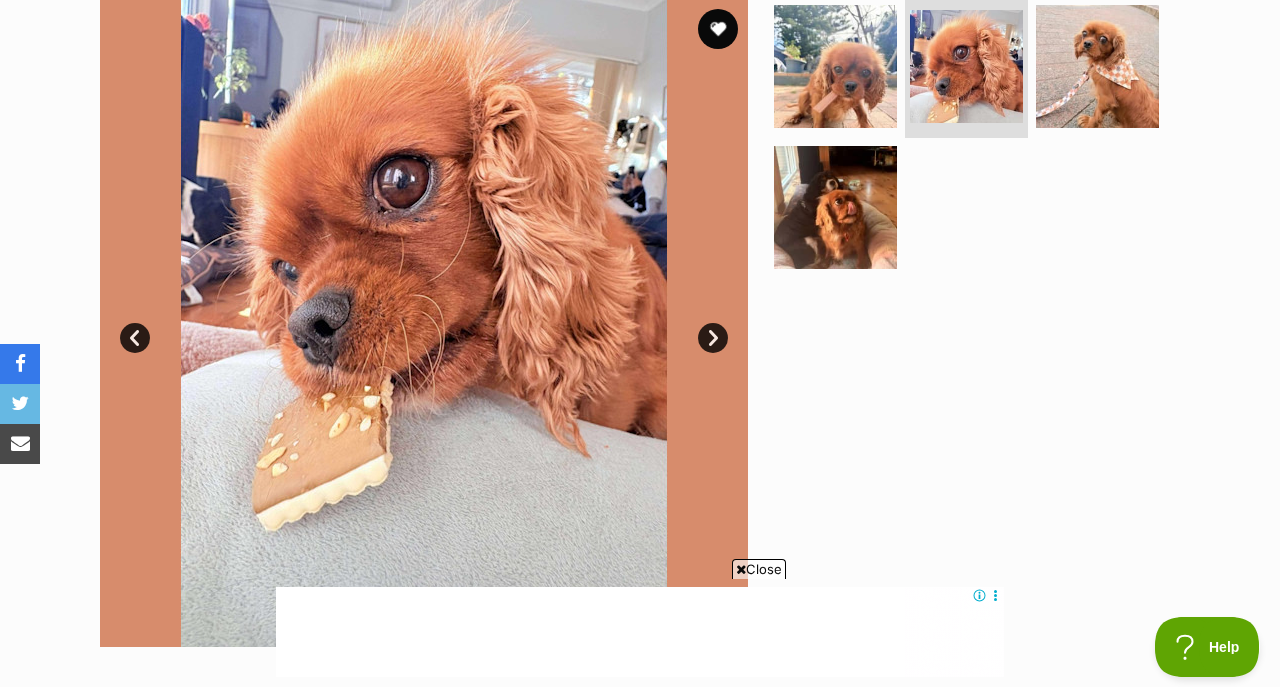 click on "Next" at bounding box center [713, 338] 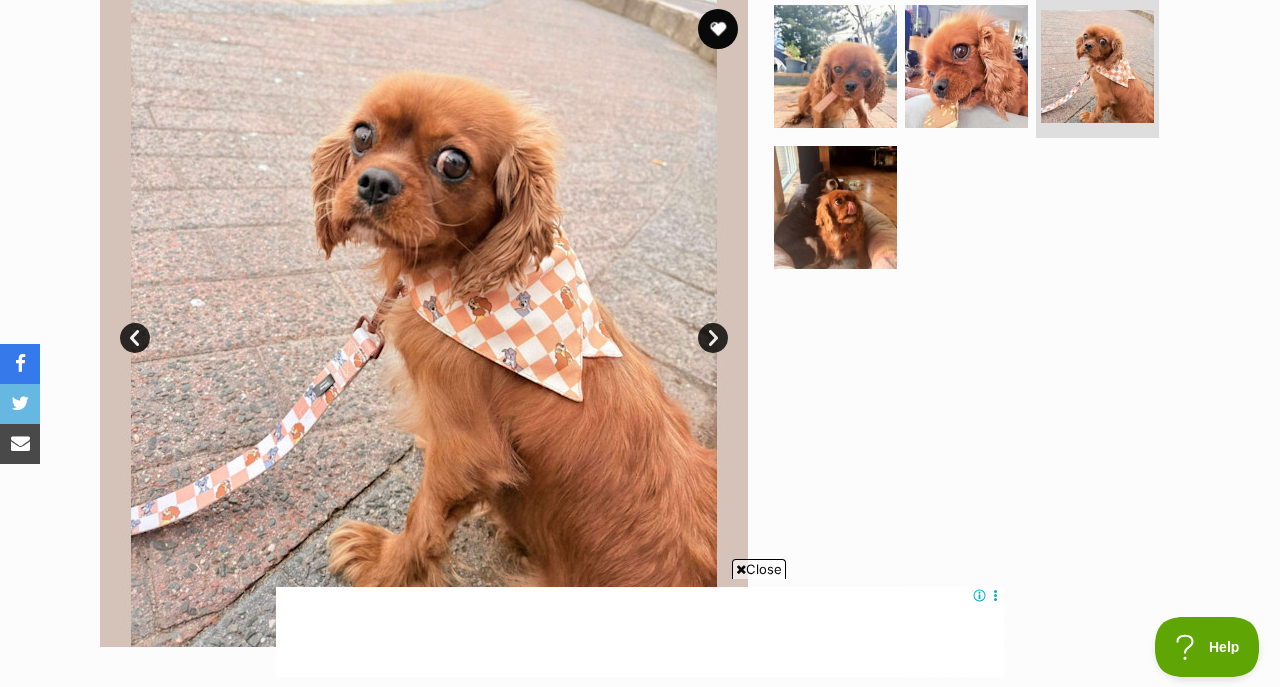 click on "Next" at bounding box center (713, 338) 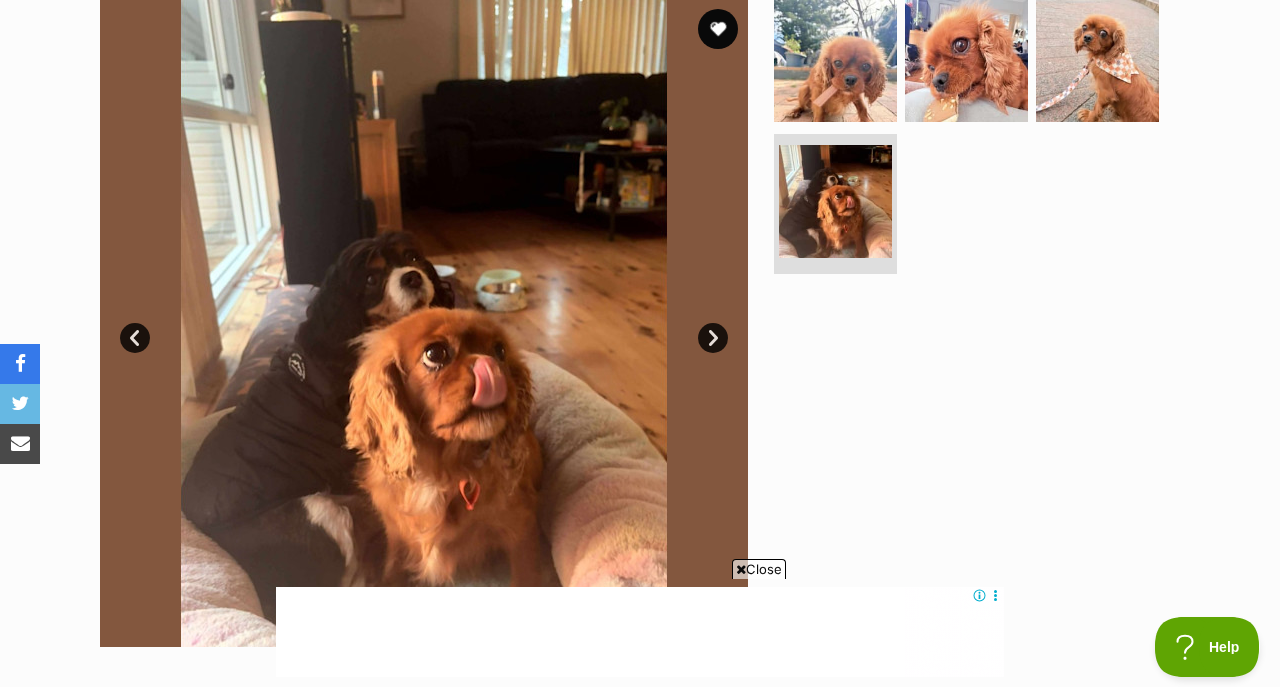 click on "Next" at bounding box center [713, 338] 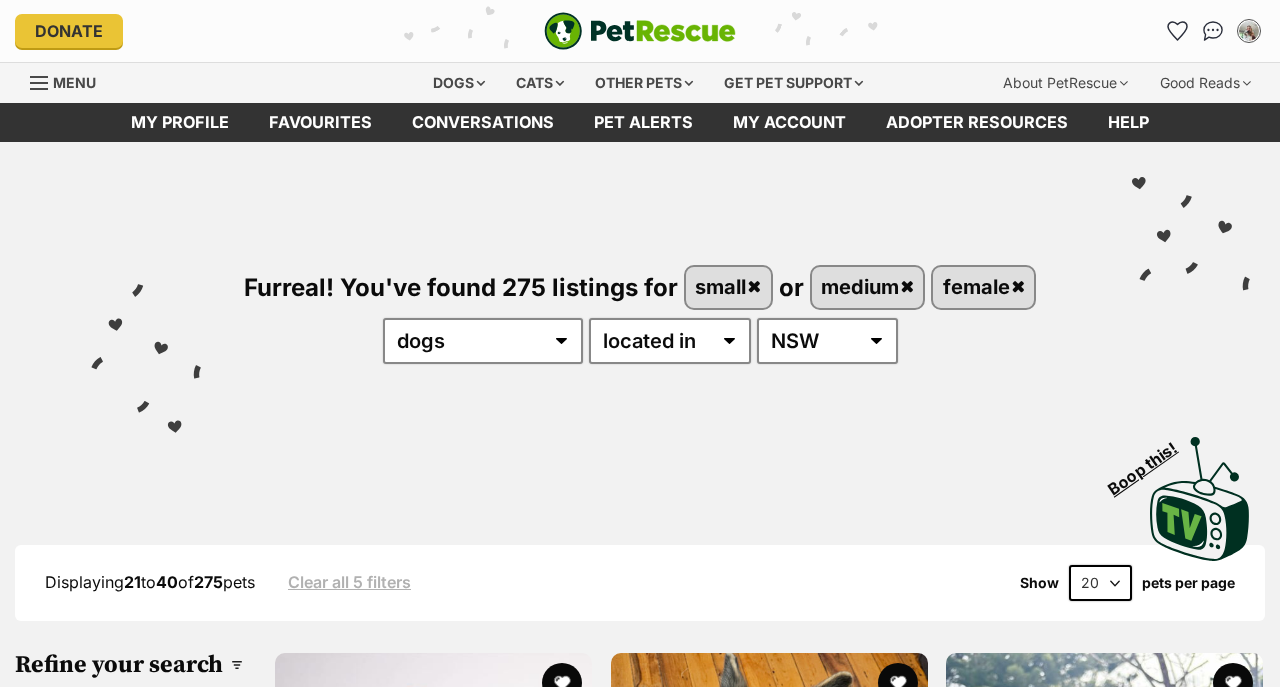 scroll, scrollTop: 0, scrollLeft: 0, axis: both 